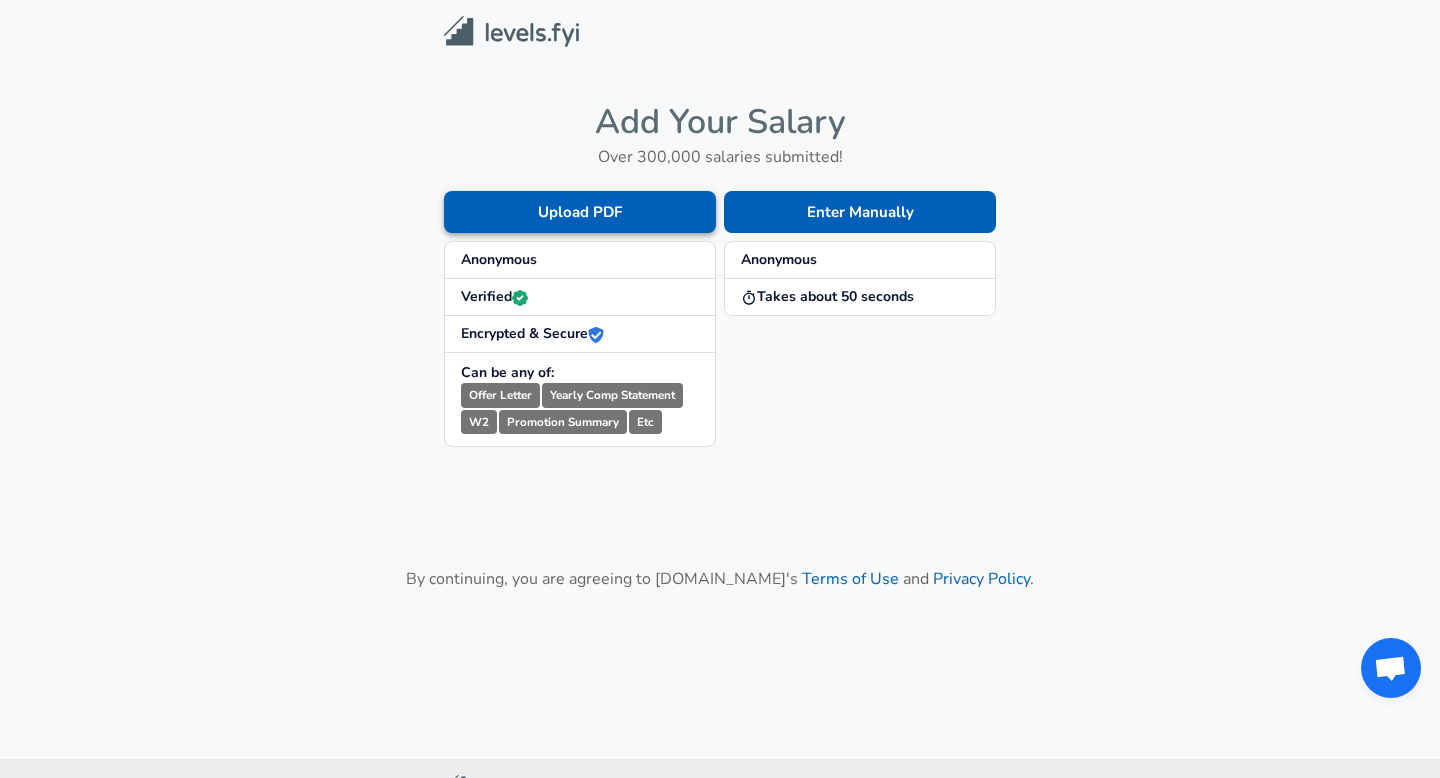 scroll, scrollTop: 0, scrollLeft: 0, axis: both 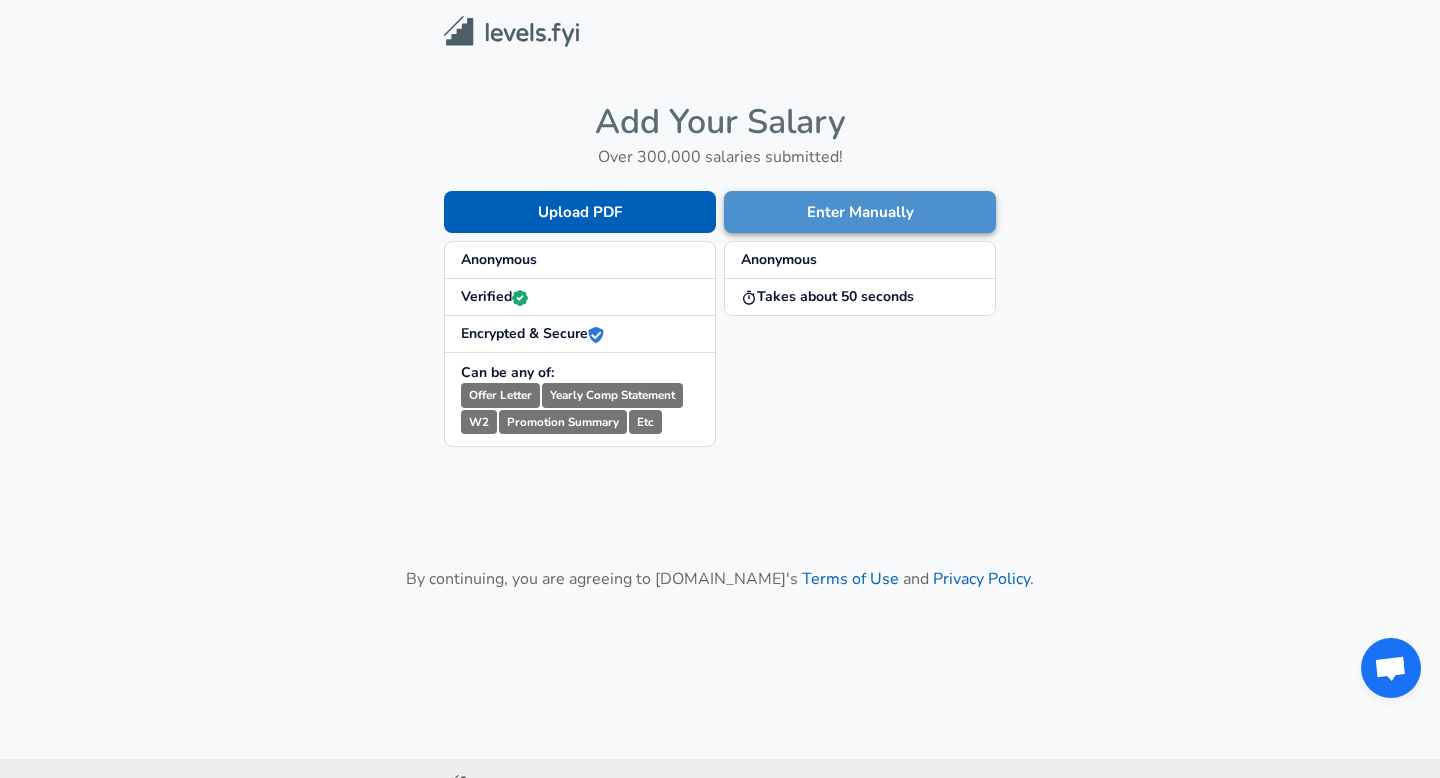 click on "Enter Manually" at bounding box center (860, 212) 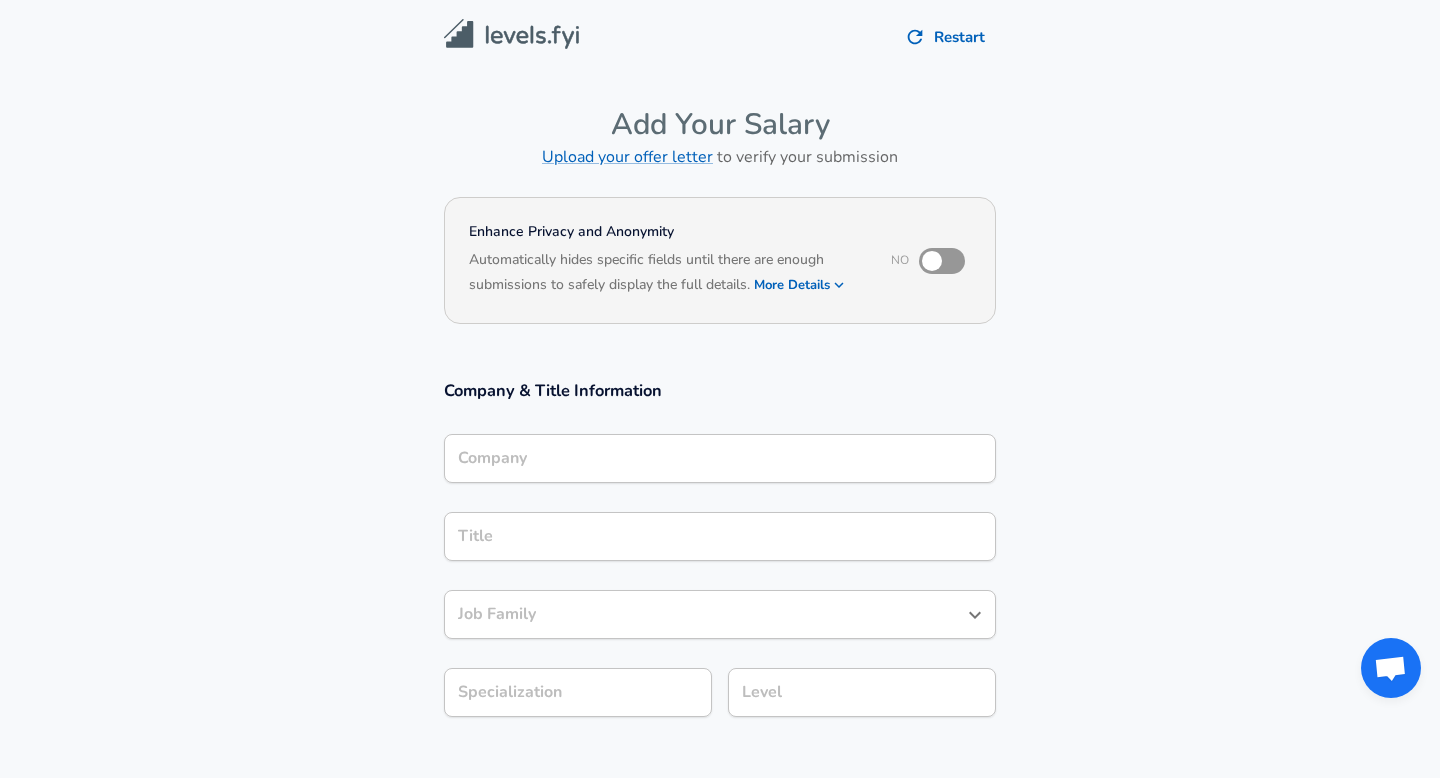click on "Company" at bounding box center [720, 458] 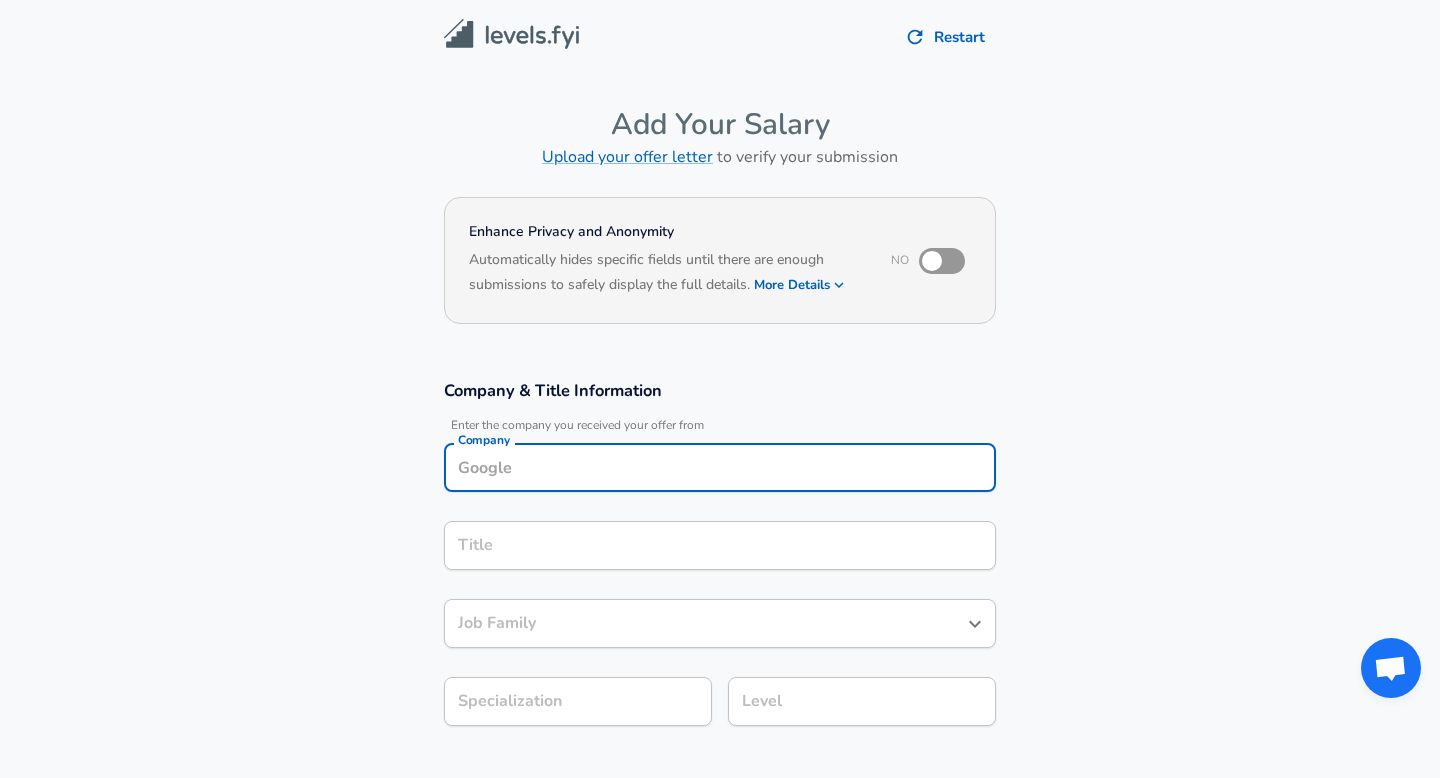 scroll, scrollTop: 20, scrollLeft: 0, axis: vertical 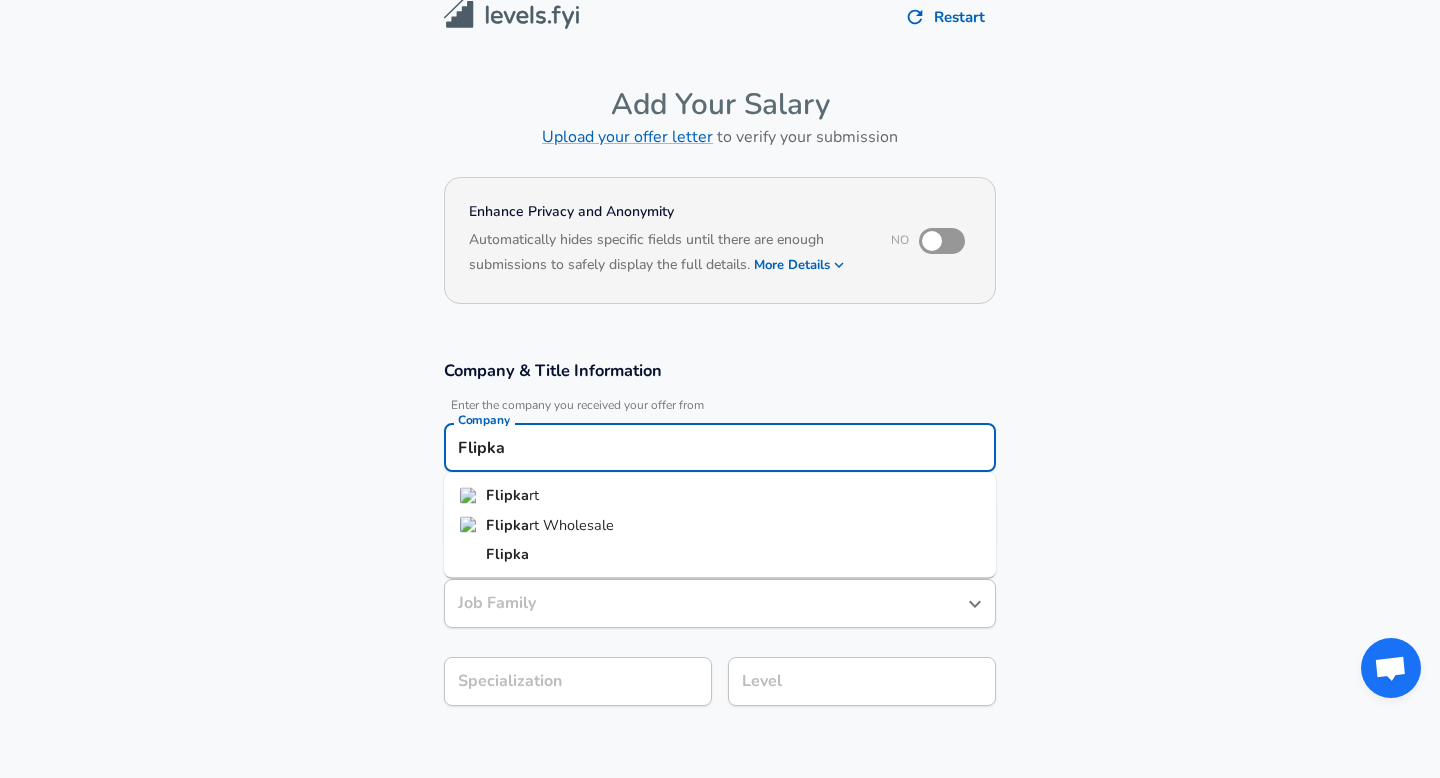 click on "rt" at bounding box center [534, 495] 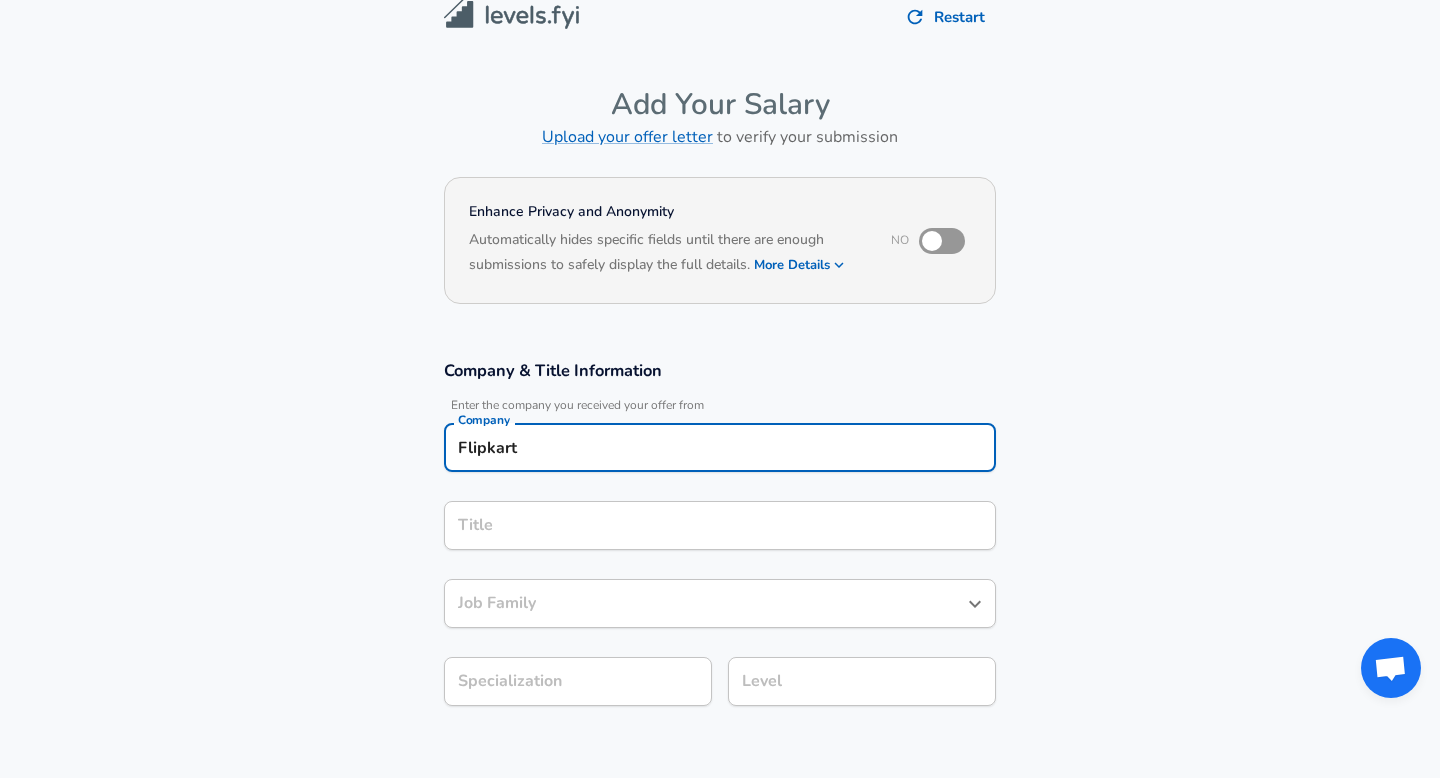 type on "Flipkart" 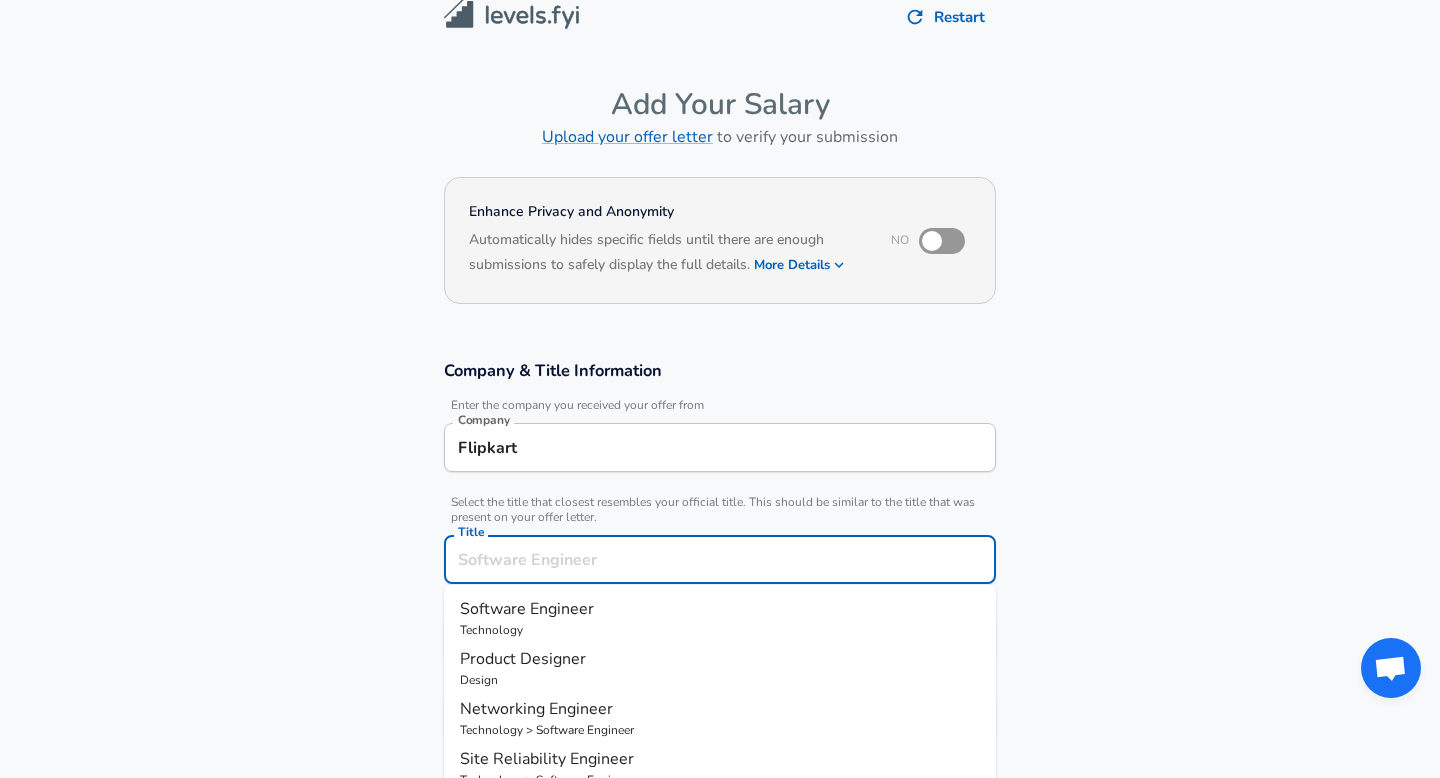 scroll, scrollTop: 60, scrollLeft: 0, axis: vertical 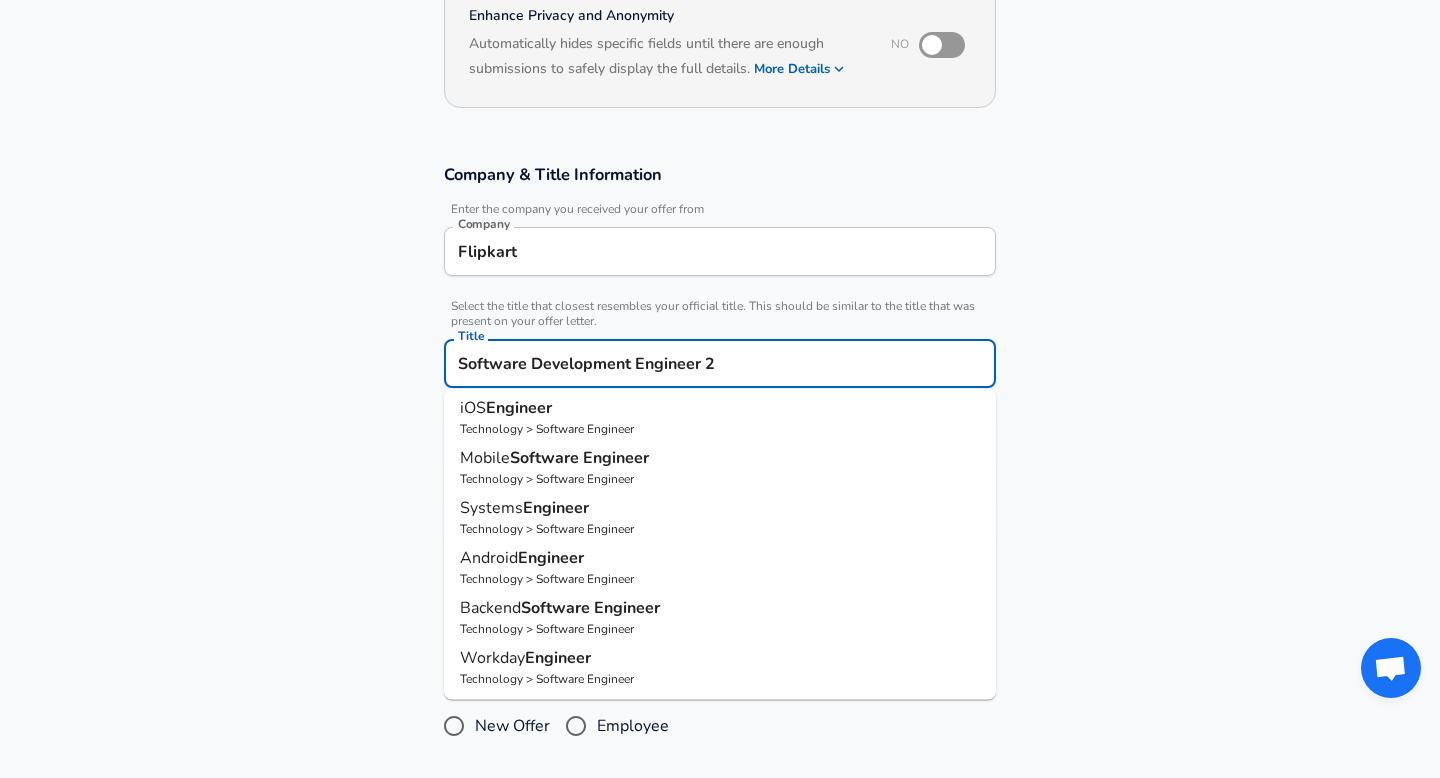 click on "Software" at bounding box center [557, 608] 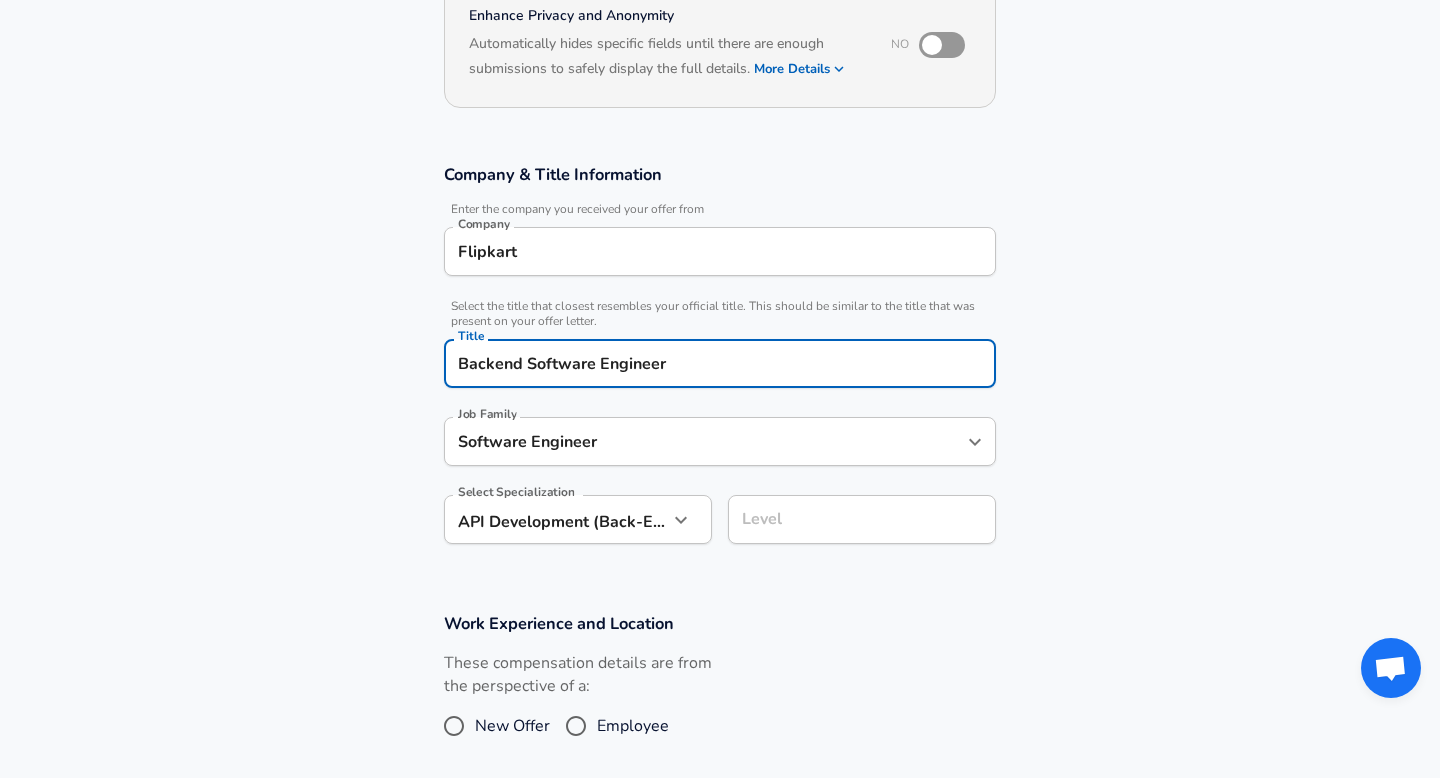 type on "Backend Software Engineer" 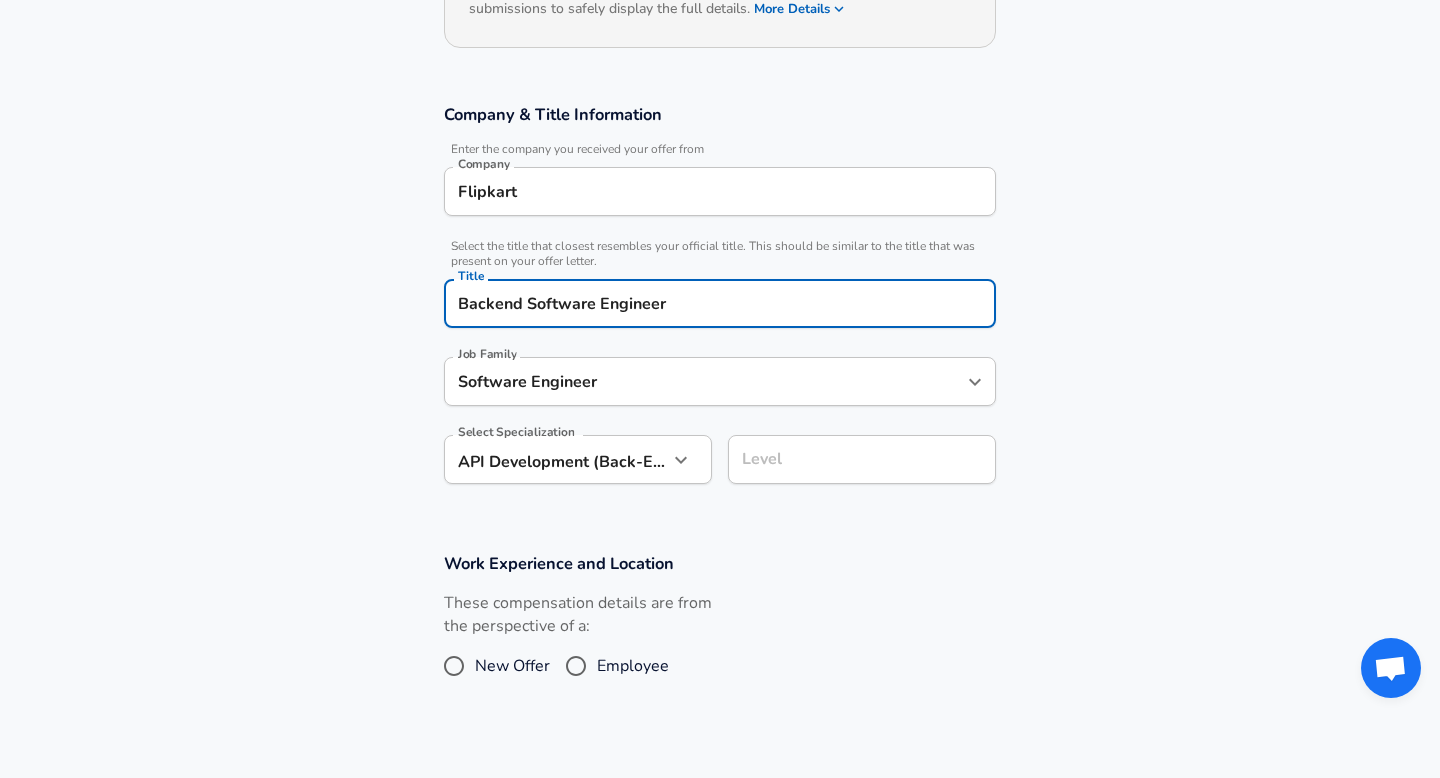 click on "Restart Add Your Salary Upload your offer letter   to verify your submission Enhance Privacy and Anonymity No Automatically hides specific fields until there are enough submissions to safely display the full details.   More Details Based on your submission and the data points that we have already collected, we will automatically hide and anonymize specific fields if there aren't enough data points to remain sufficiently anonymous. Company & Title Information   Enter the company you received your offer from Company Flipkart Company   Select the title that closest resembles your official title. This should be similar to the title that was present on your offer letter. Title Backend Software Engineer Title Job Family Software Engineer Job Family Select Specialization API Development (Back-End) API Development (Back-End) Select Specialization Level Level Work Experience and Location These compensation details are from the perspective of a: New Offer Employee Submit Salary   Terms of Use   and   Privacy Policy ." at bounding box center [720, 113] 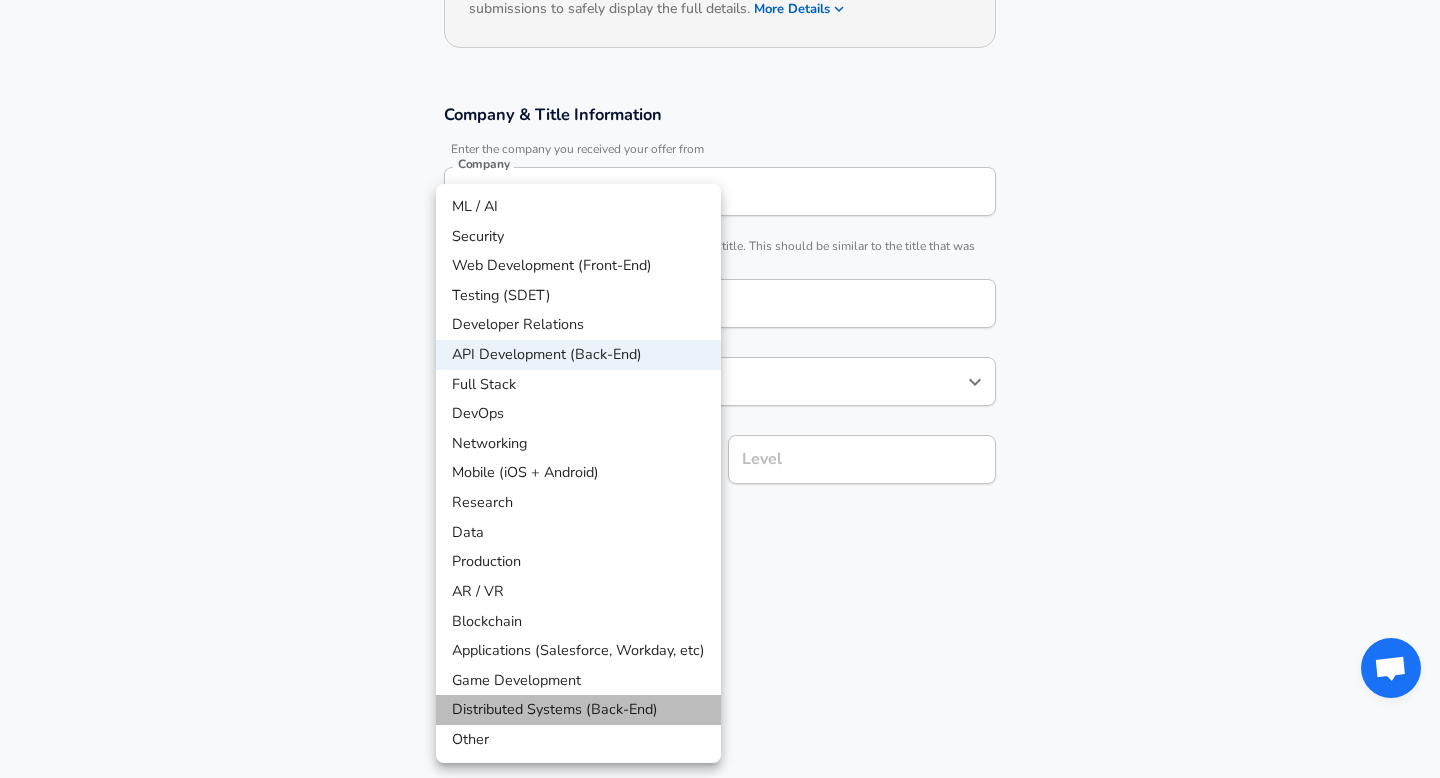 click on "Distributed Systems (Back-End)" at bounding box center (578, 710) 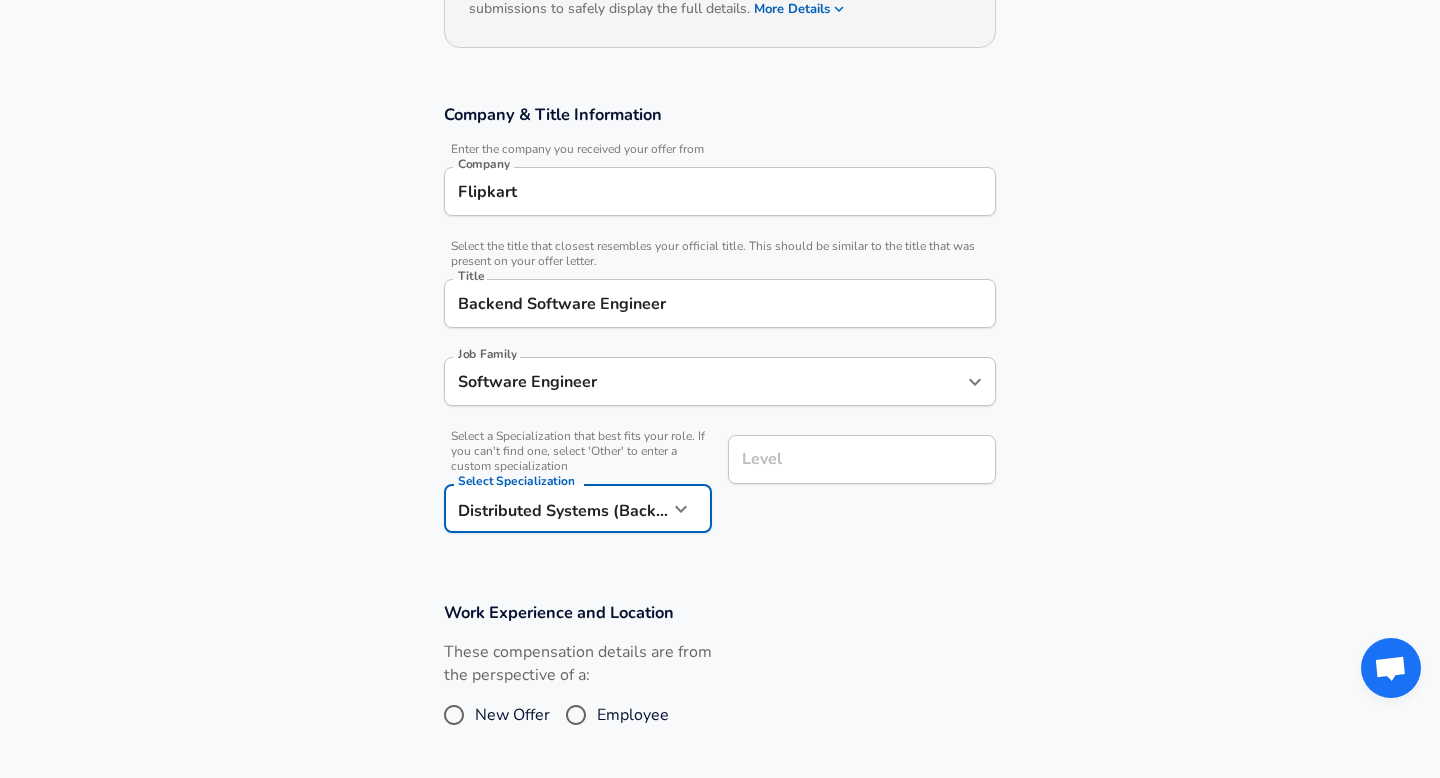 click on "Level" at bounding box center [862, 459] 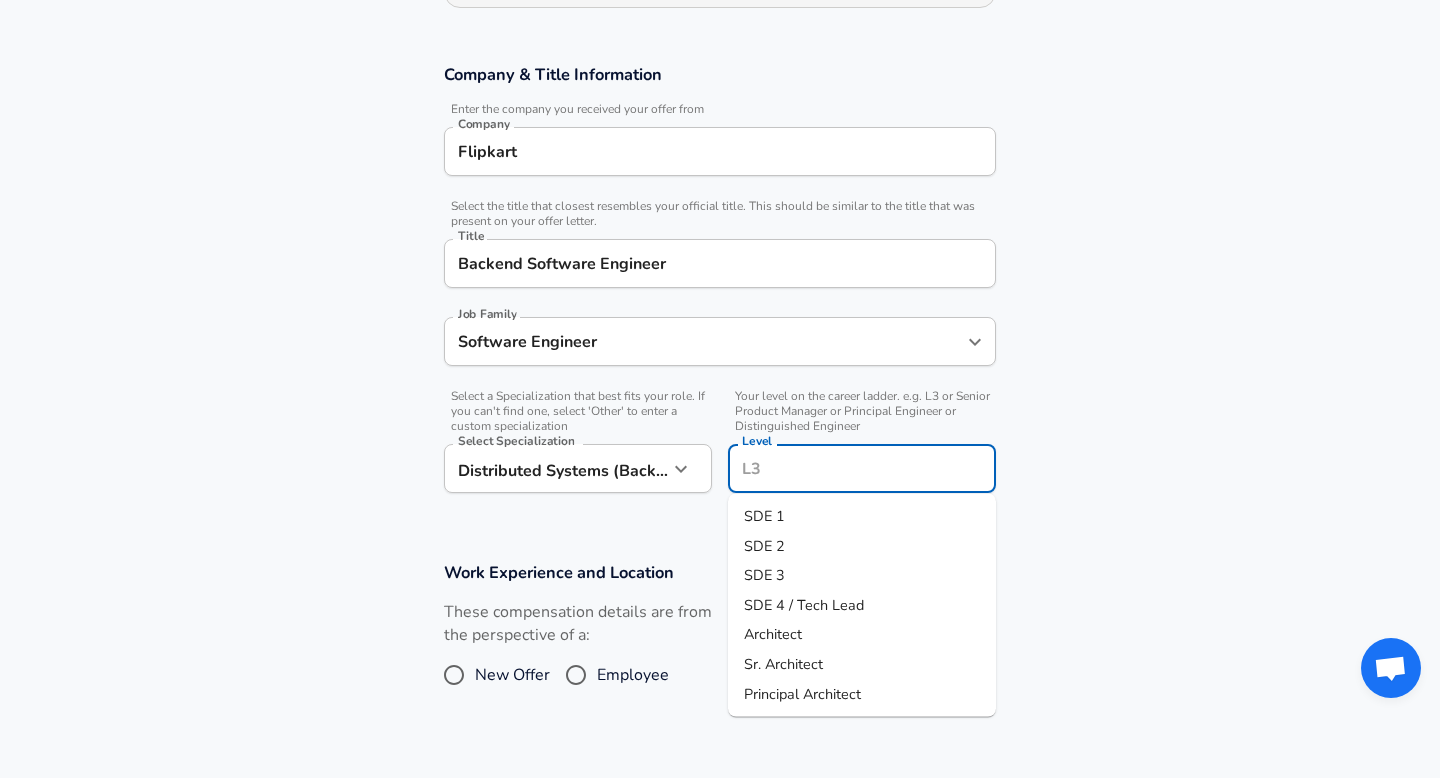 click on "SDE 2" at bounding box center (764, 545) 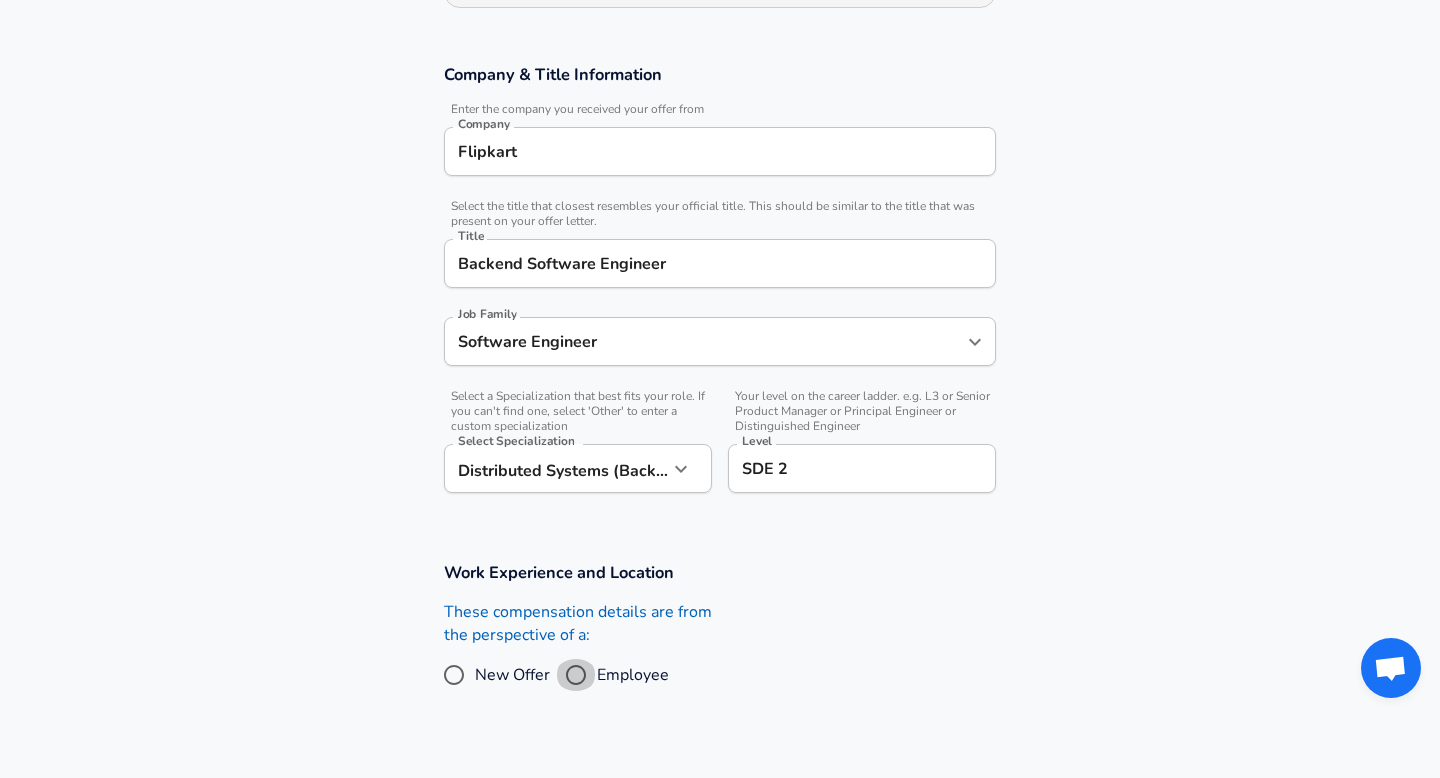 click on "Employee" at bounding box center (576, 675) 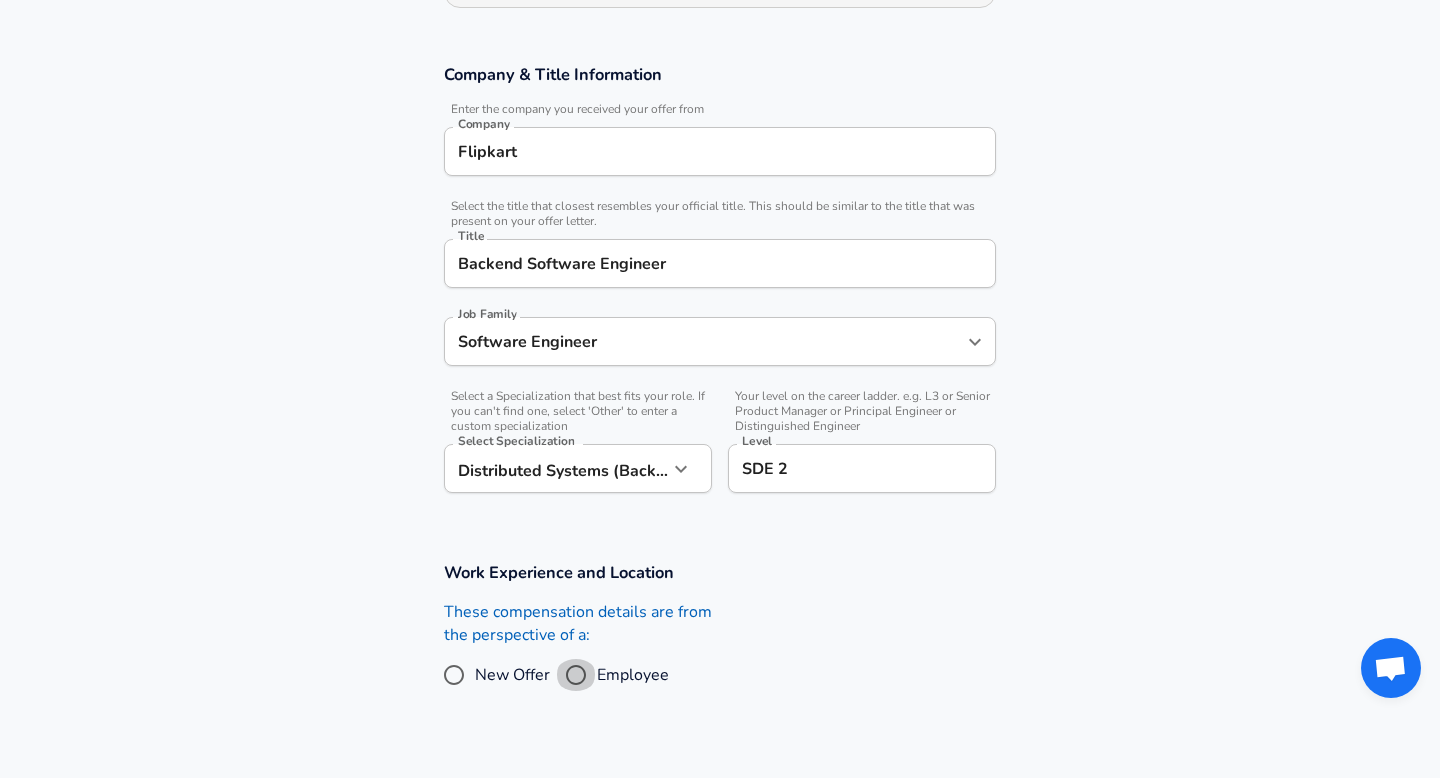 radio on "true" 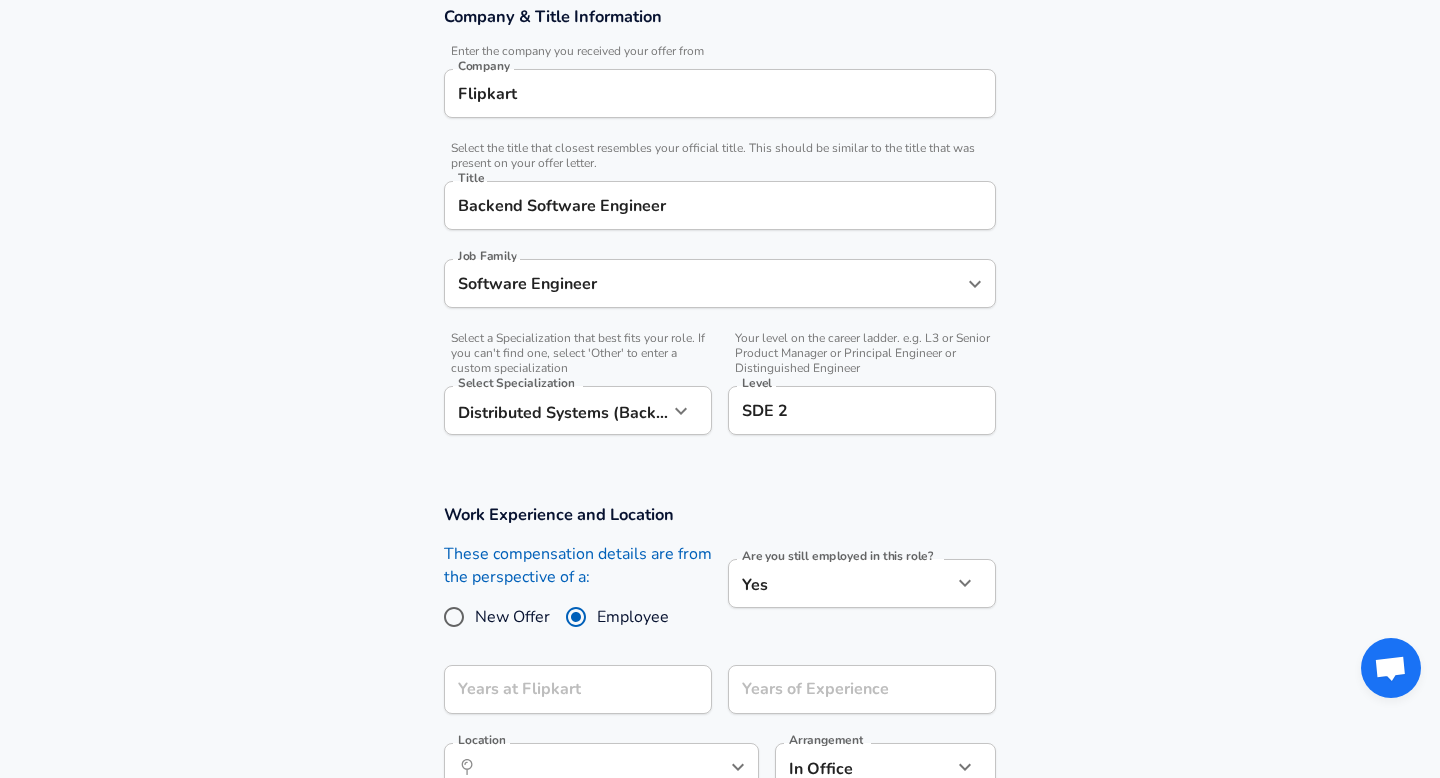 scroll, scrollTop: 507, scrollLeft: 0, axis: vertical 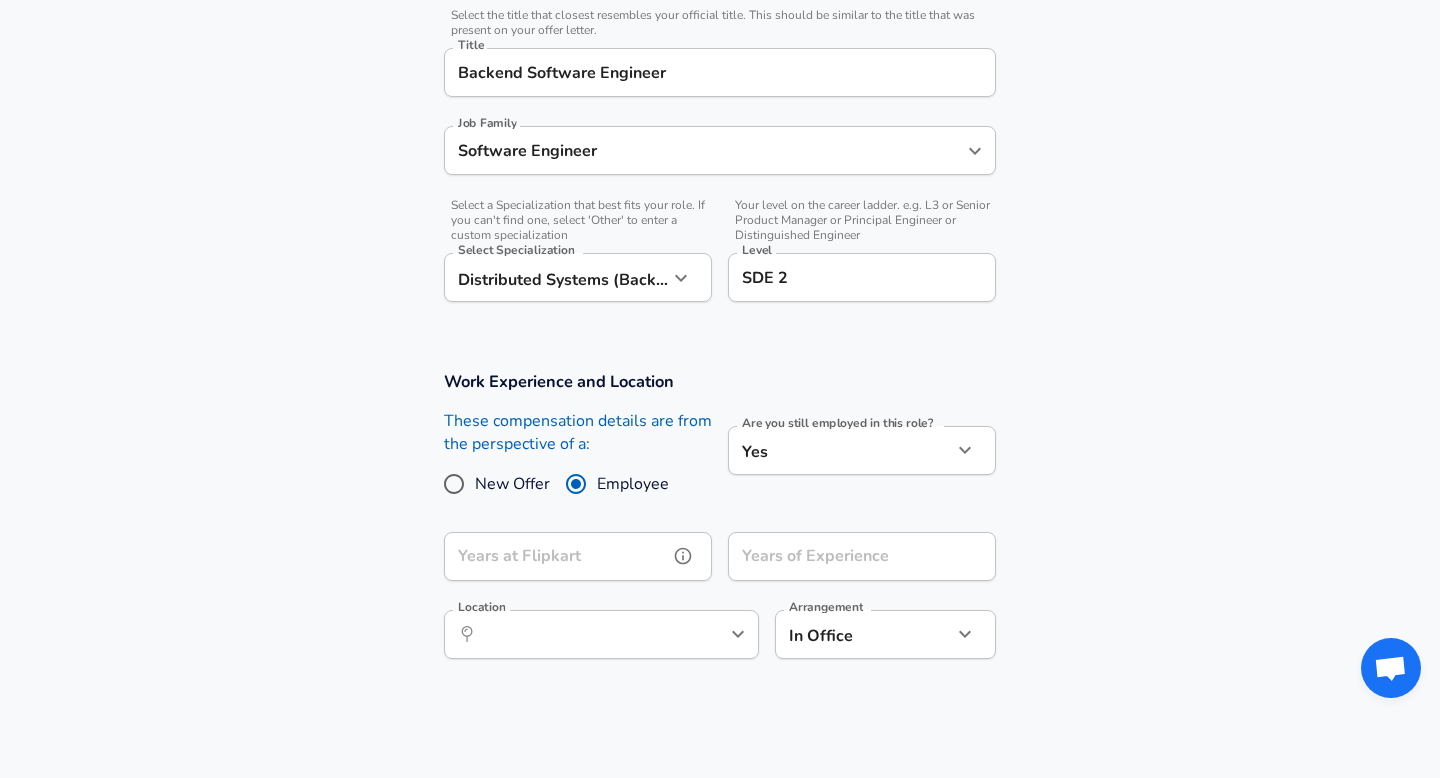 click on "Years at Flipkart" at bounding box center (556, 556) 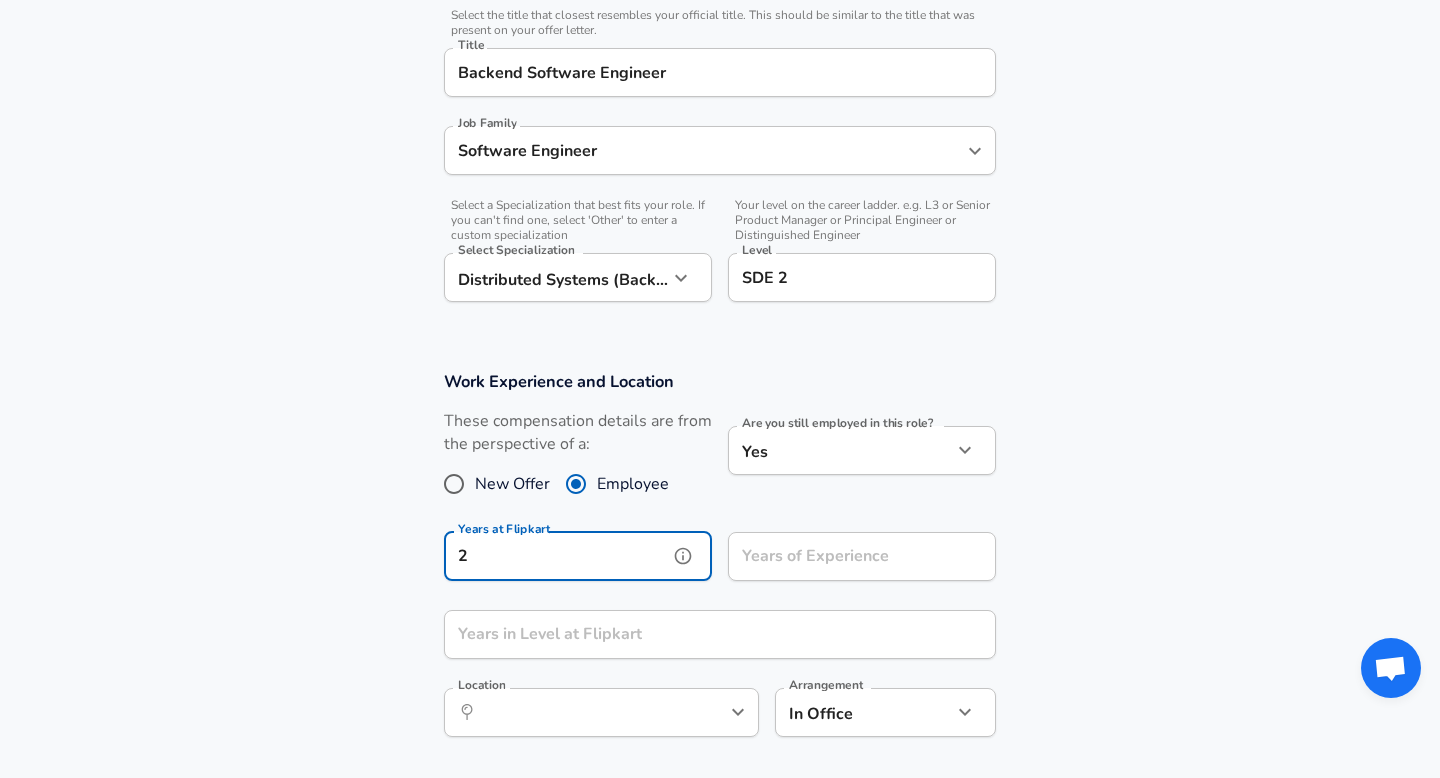 type on "2" 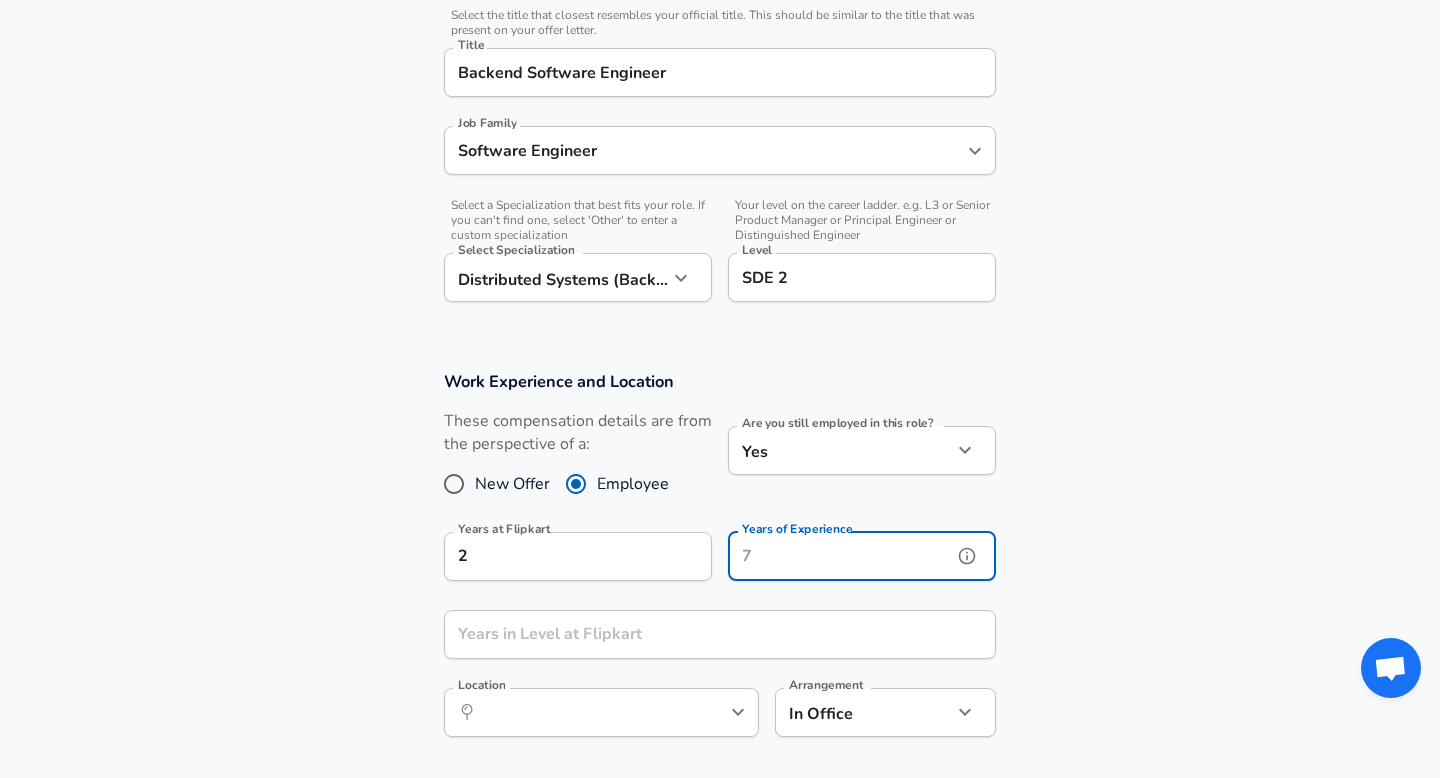 click on "Years of Experience Years of Experience" at bounding box center [862, 559] 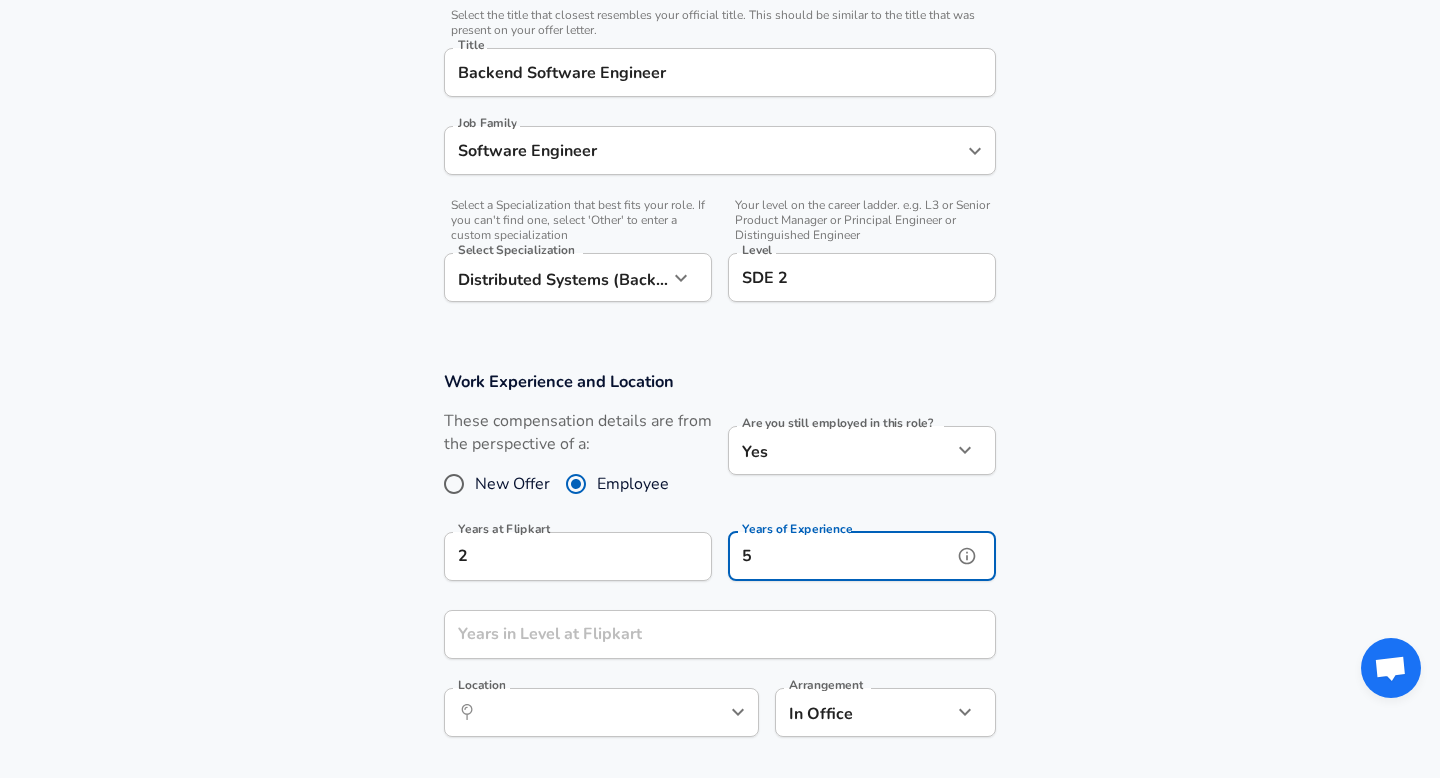 type on "5" 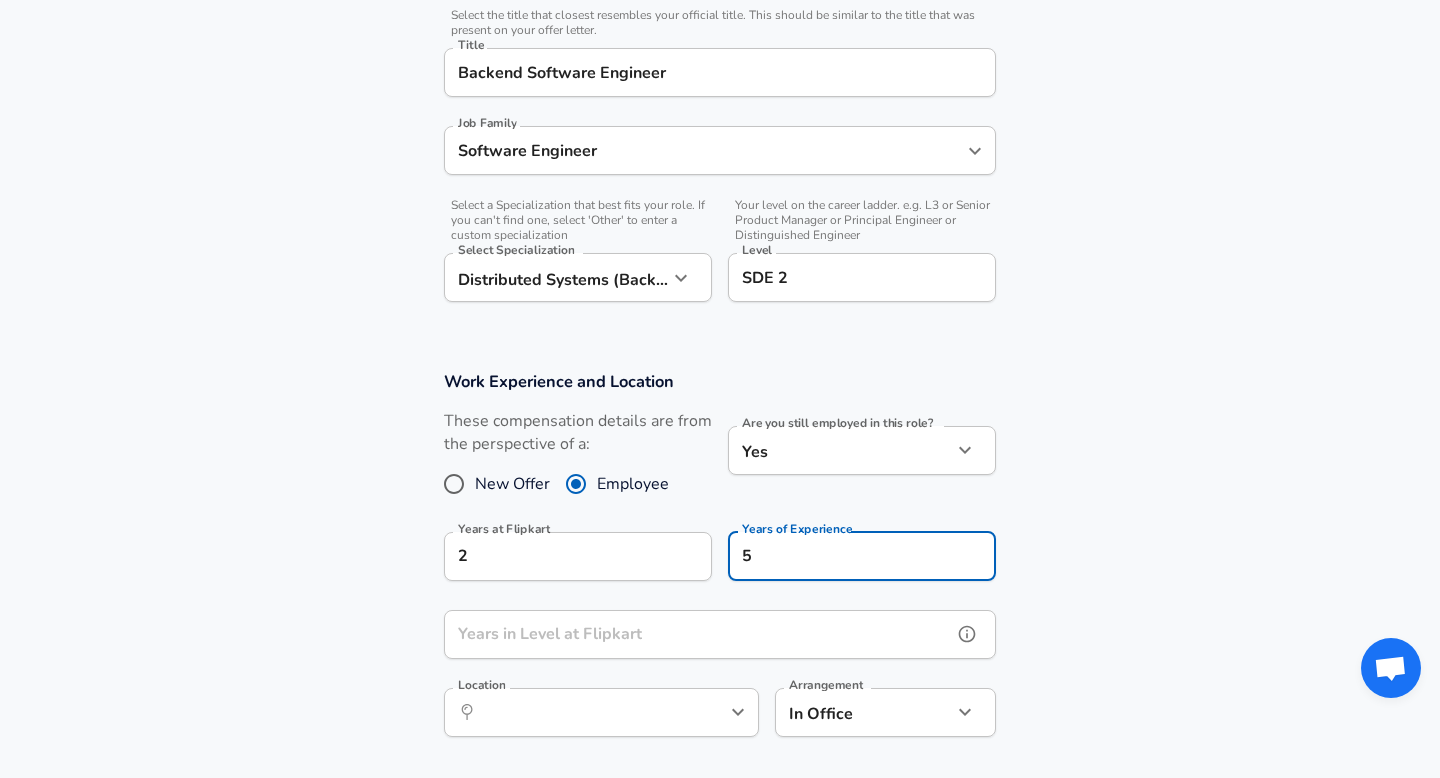 click on "Years in Level at Flipkart" at bounding box center [698, 634] 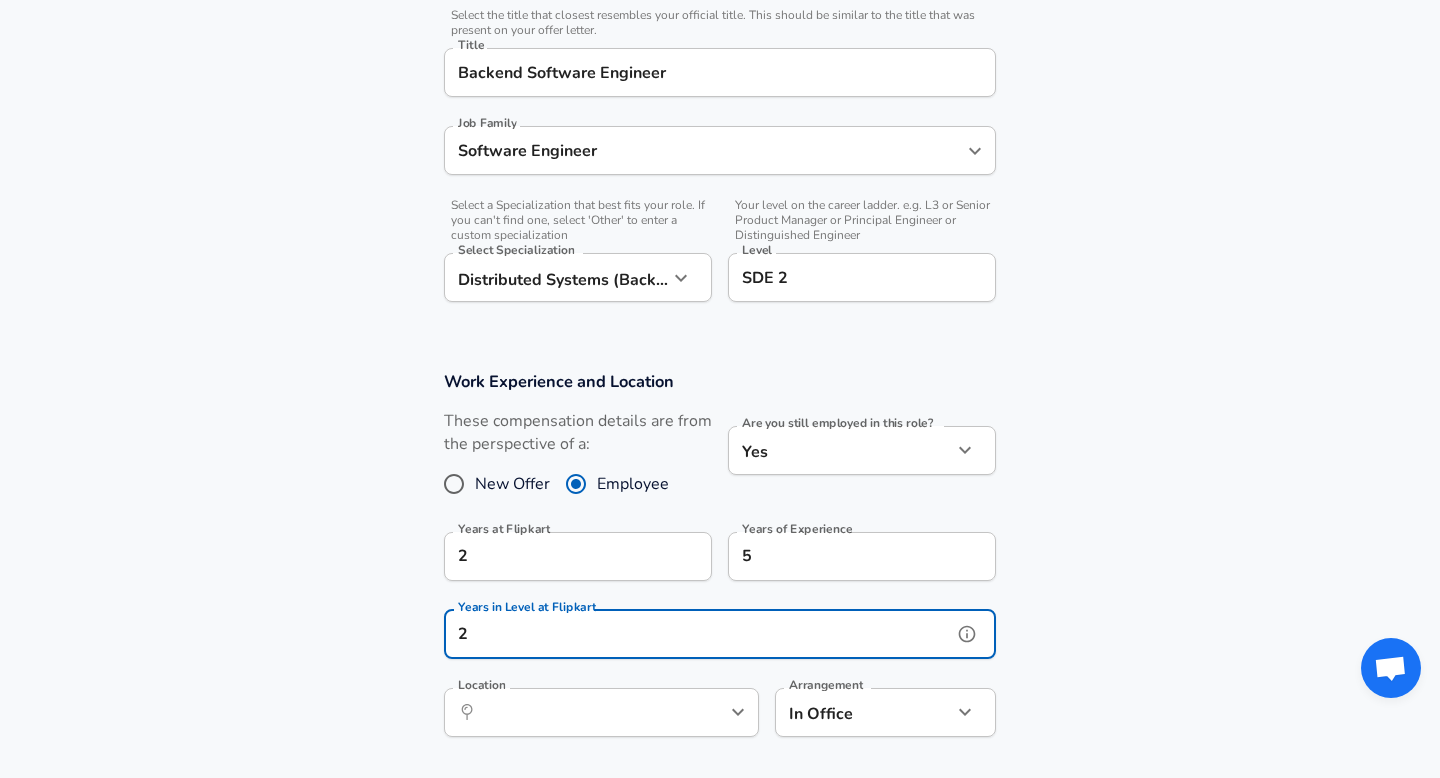 type on "2" 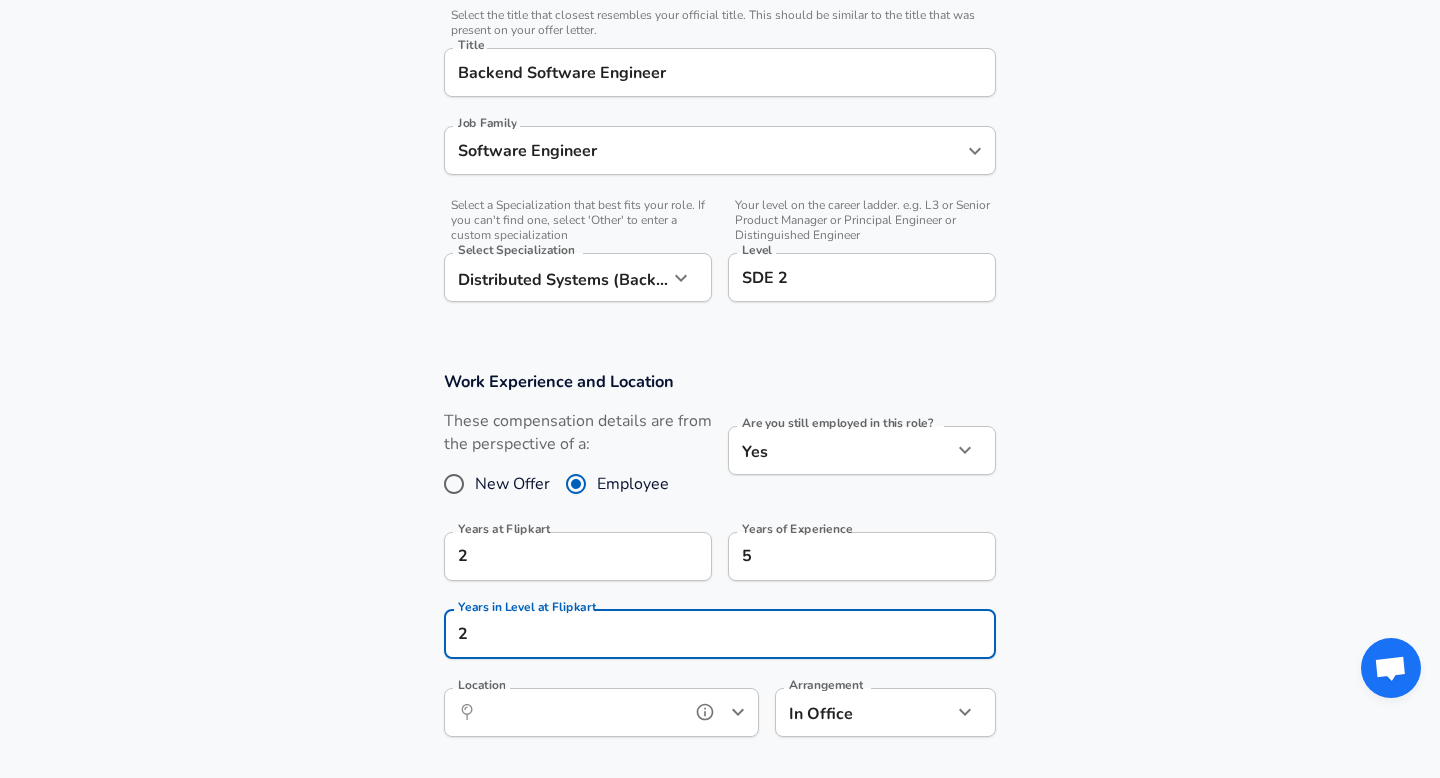 click on "Location" at bounding box center (579, 712) 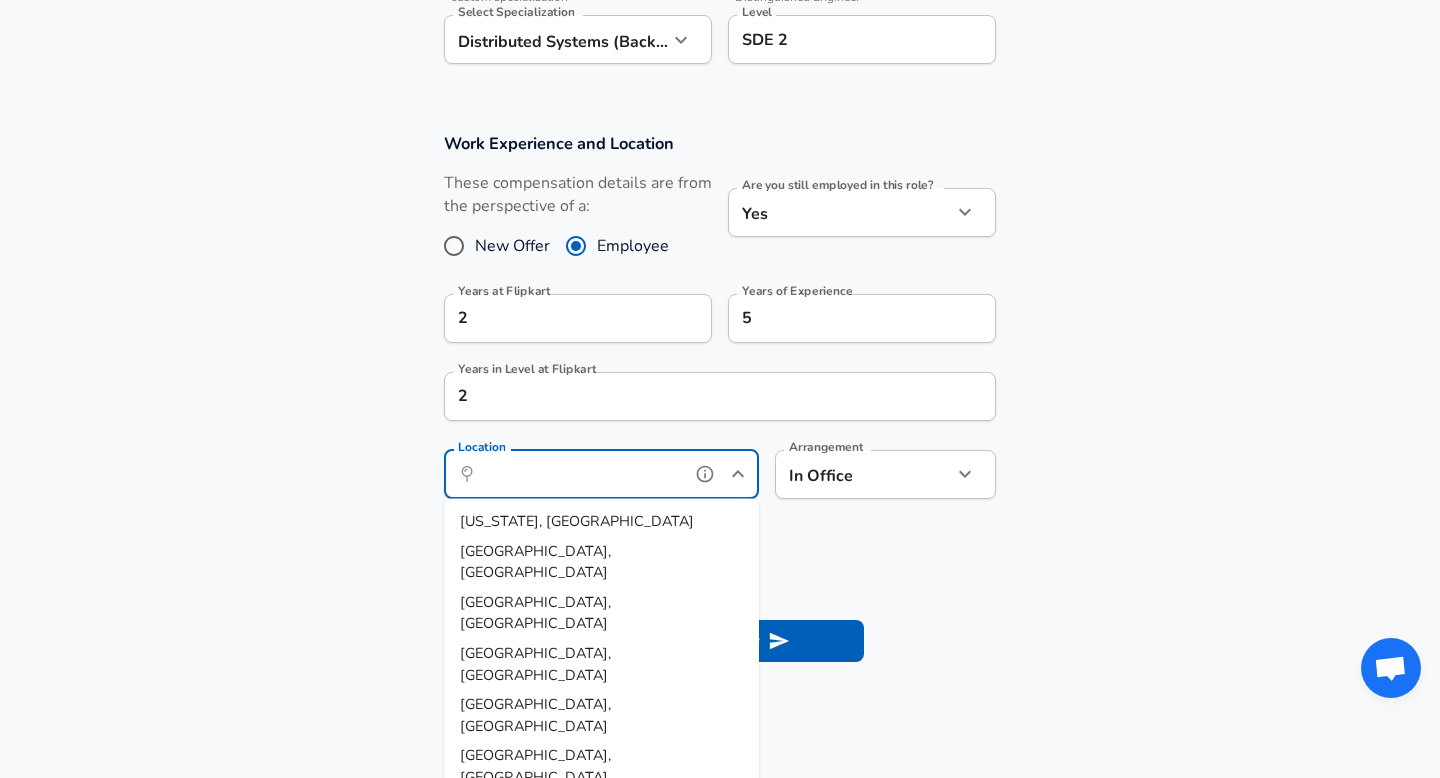 scroll, scrollTop: 749, scrollLeft: 0, axis: vertical 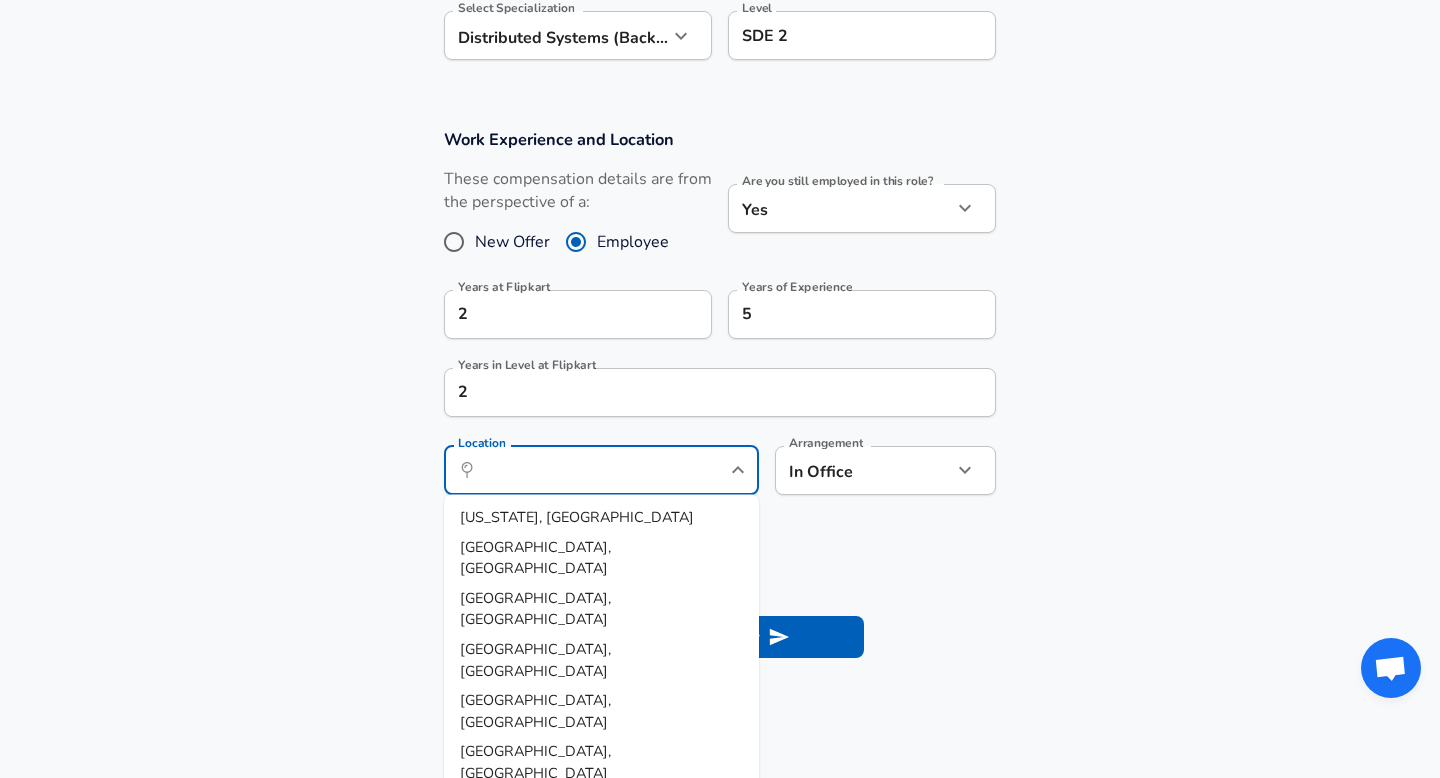 click on "Restart Add Your Salary Upload your offer letter   to verify your submission Enhance Privacy and Anonymity No Automatically hides specific fields until there are enough submissions to safely display the full details.   More Details Based on your submission and the data points that we have already collected, we will automatically hide and anonymize specific fields if there aren't enough data points to remain sufficiently anonymous. Company & Title Information   Enter the company you received your offer from Company Flipkart Company   Select the title that closest resembles your official title. This should be similar to the title that was present on your offer letter. Title Backend Software Engineer Title Job Family Software Engineer Job Family   Select a Specialization that best fits your role. If you can't find one, select 'Other' to enter a custom specialization Select Specialization Distributed Systems (Back-End) Distributed Systems (Back-End) Select Specialization   Level SDE 2 Level New Offer Employee Yes" at bounding box center (720, -360) 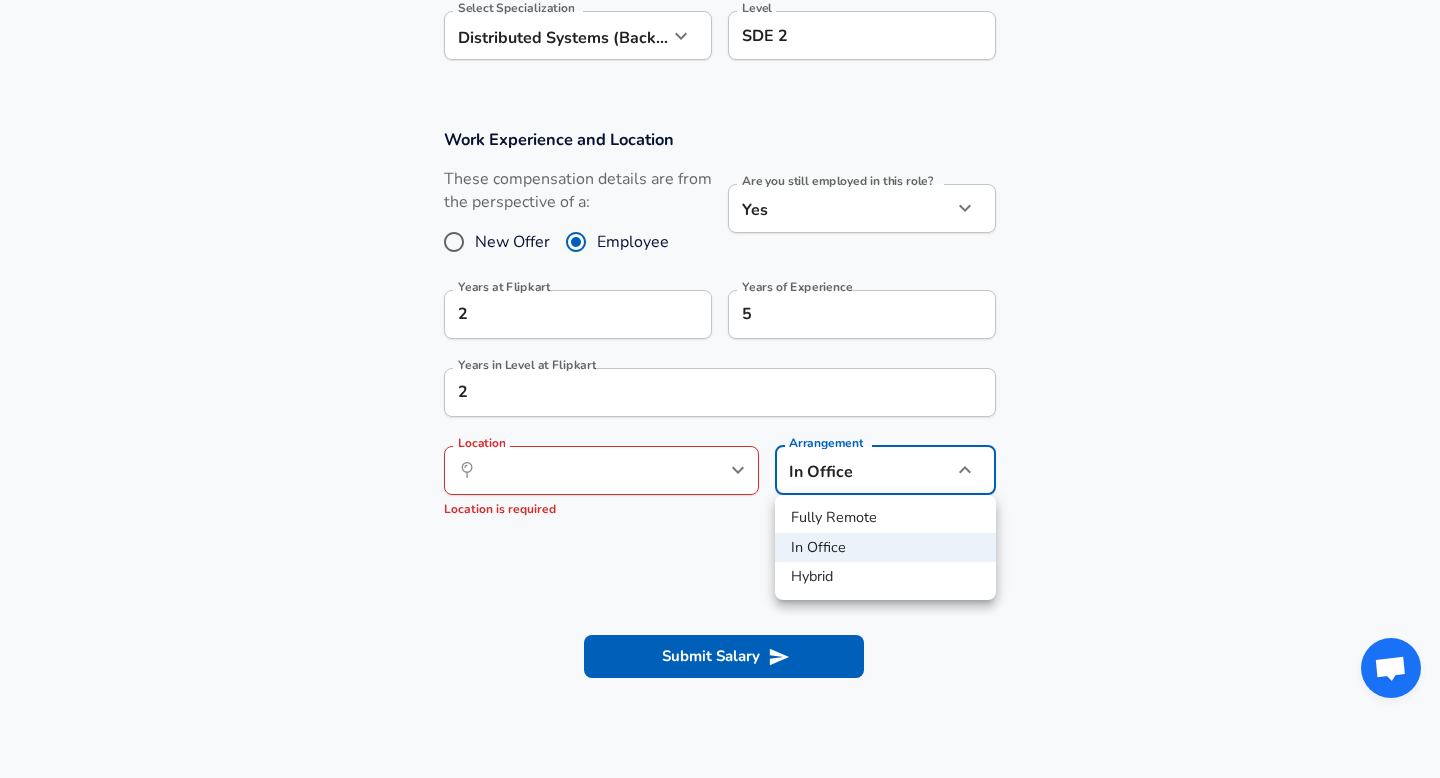 click on "Hybrid" at bounding box center [885, 577] 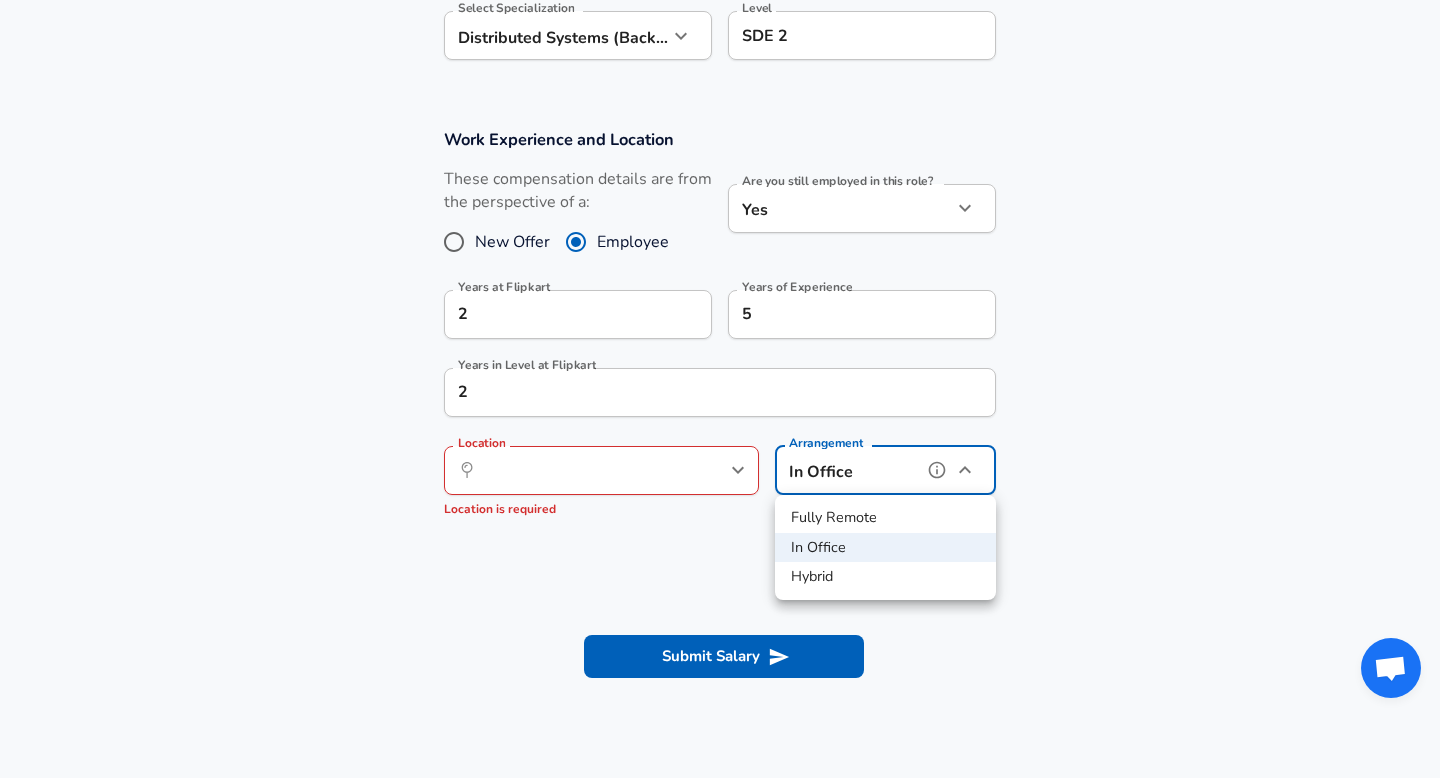 type on "hybrid" 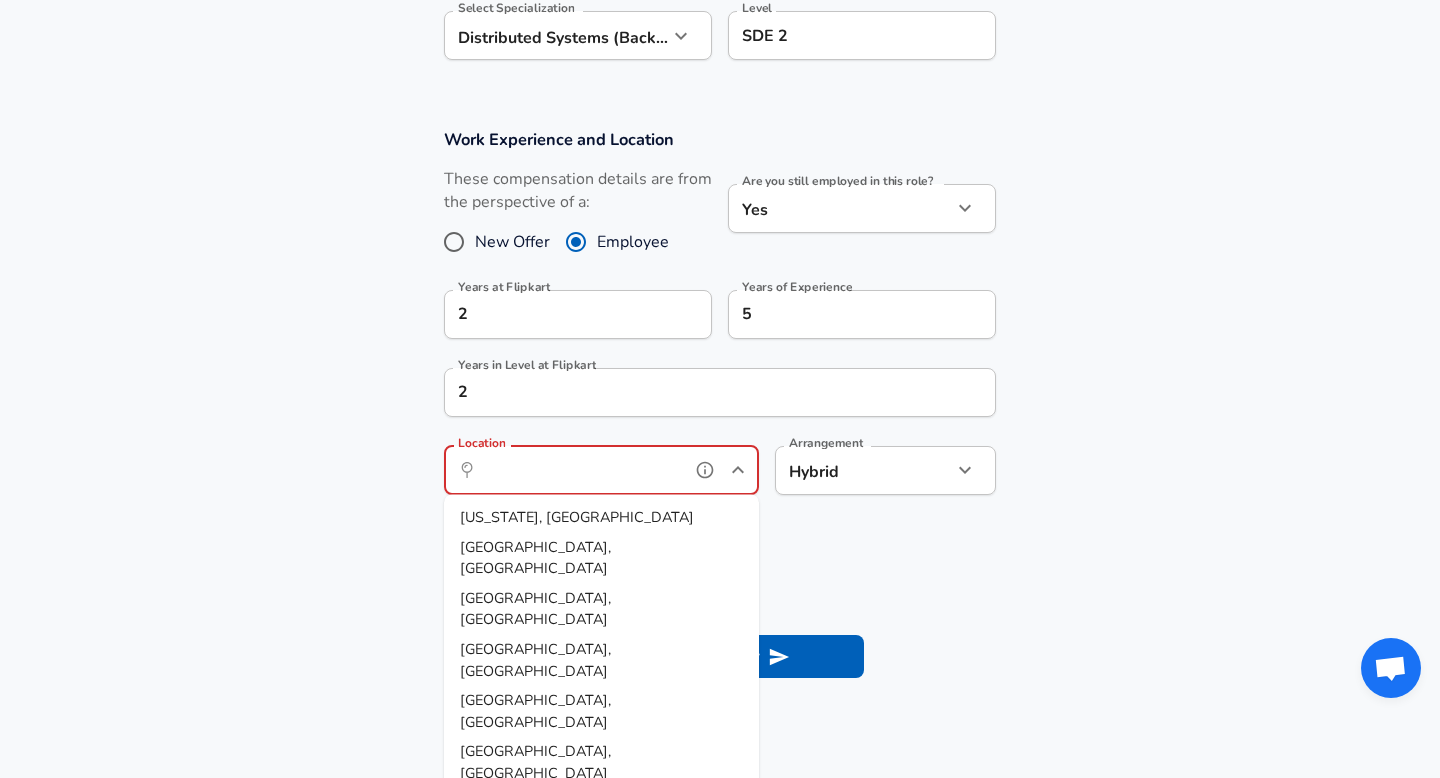 click on "Location" at bounding box center [579, 470] 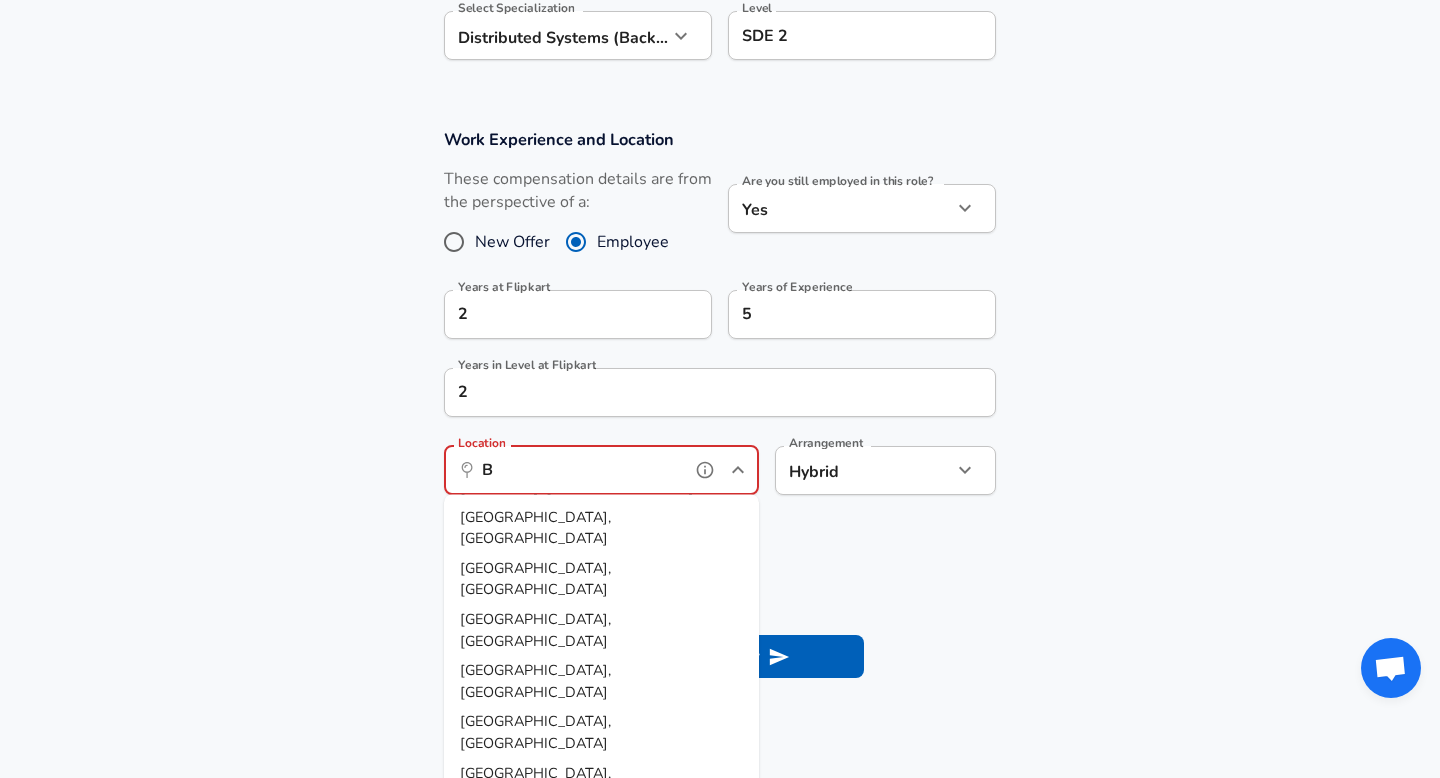 scroll, scrollTop: 0, scrollLeft: 0, axis: both 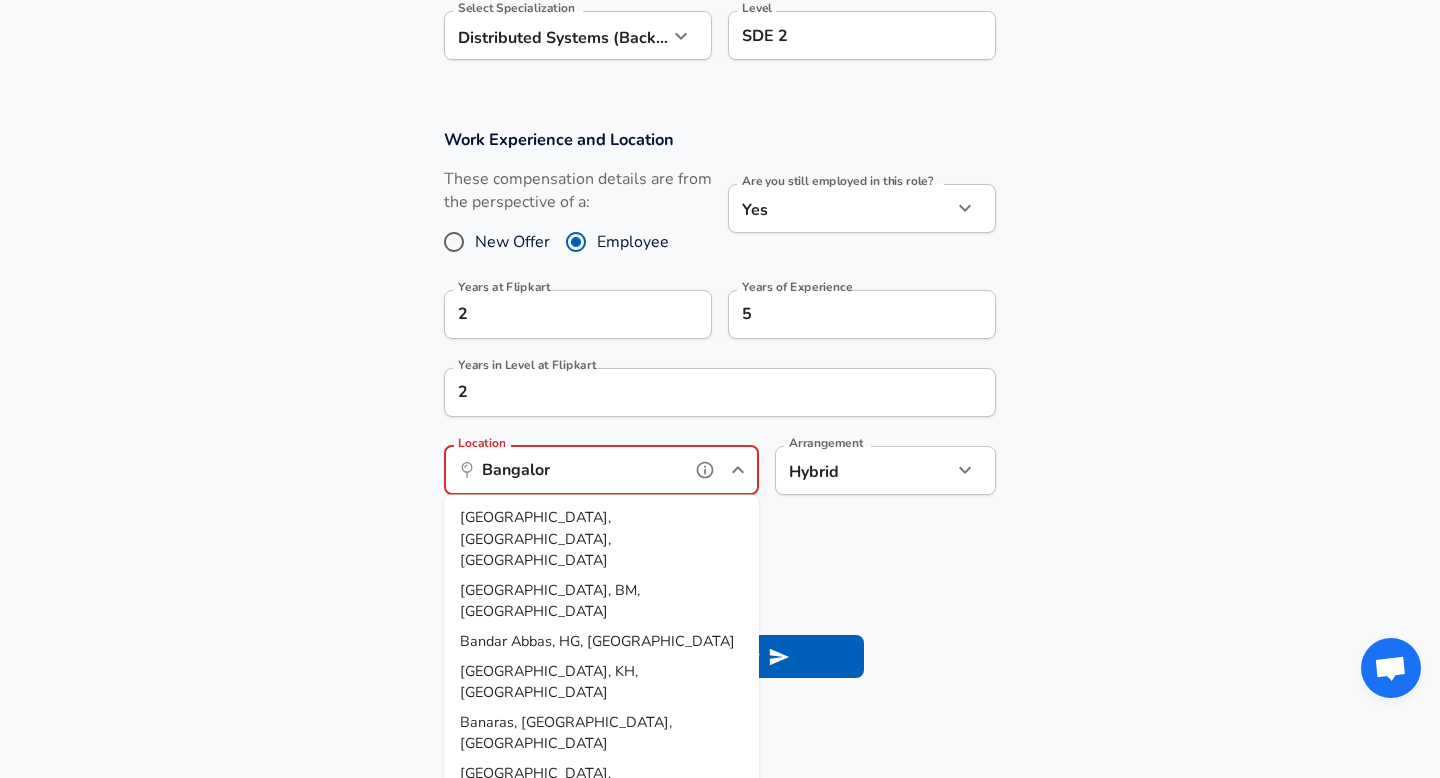 type on "[GEOGRAPHIC_DATA]" 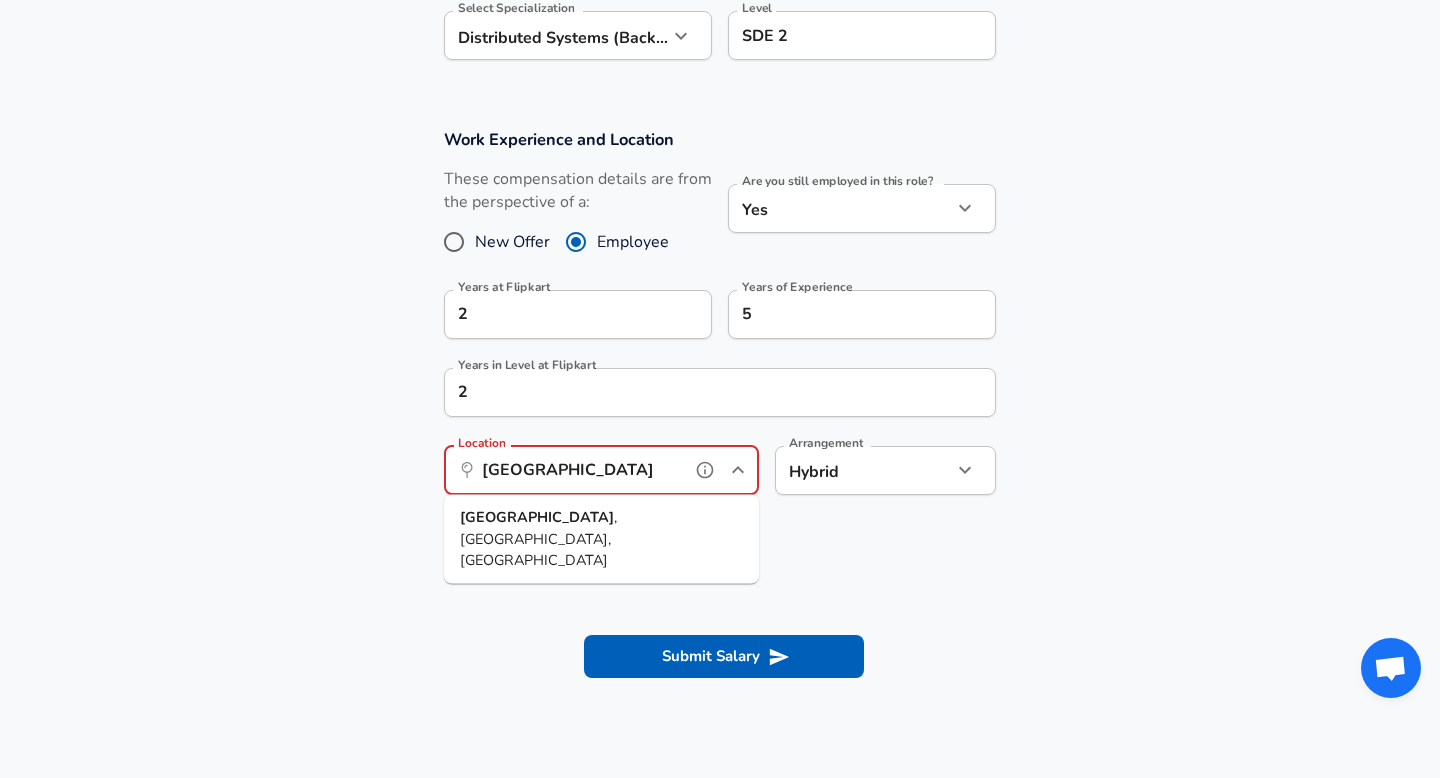 click on ", [GEOGRAPHIC_DATA], [GEOGRAPHIC_DATA]" at bounding box center [538, 538] 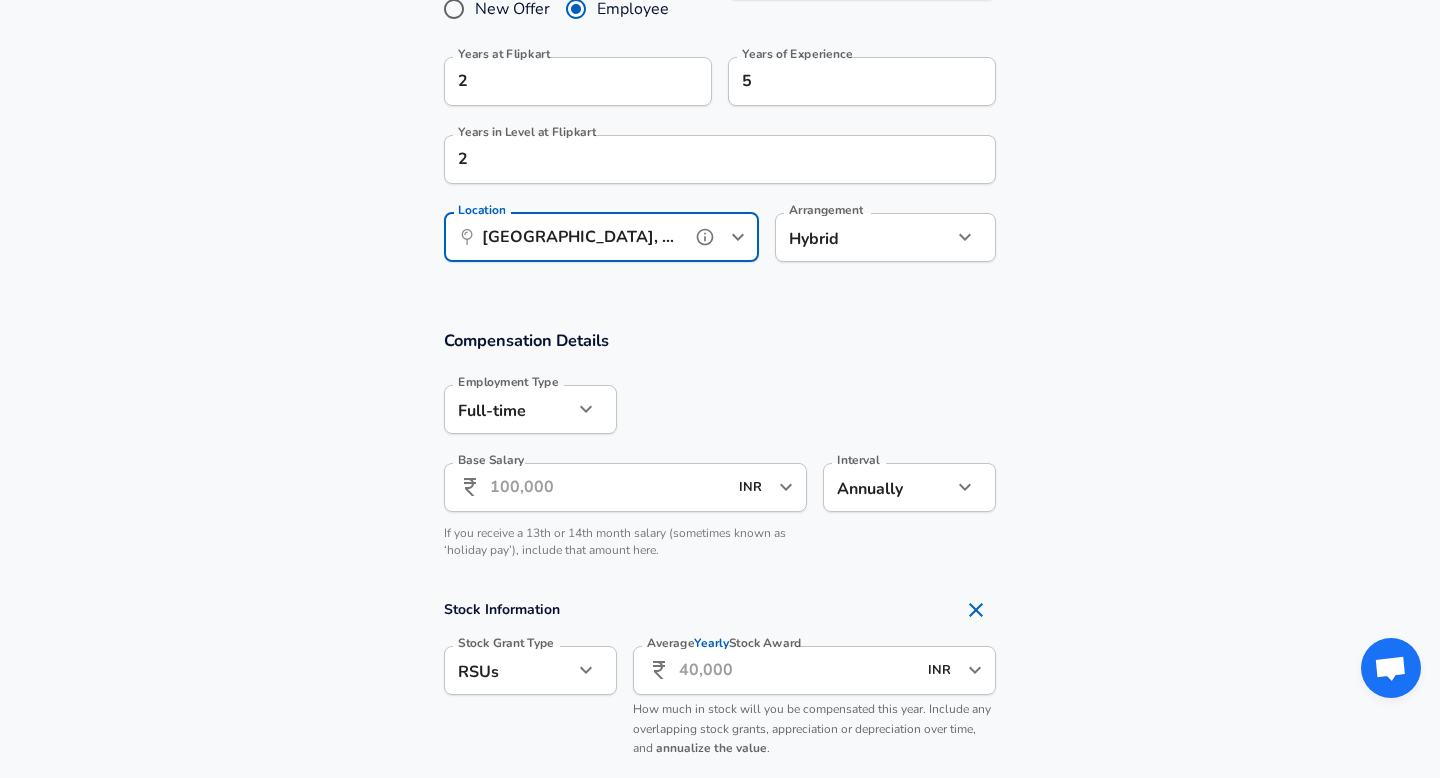 scroll, scrollTop: 1023, scrollLeft: 0, axis: vertical 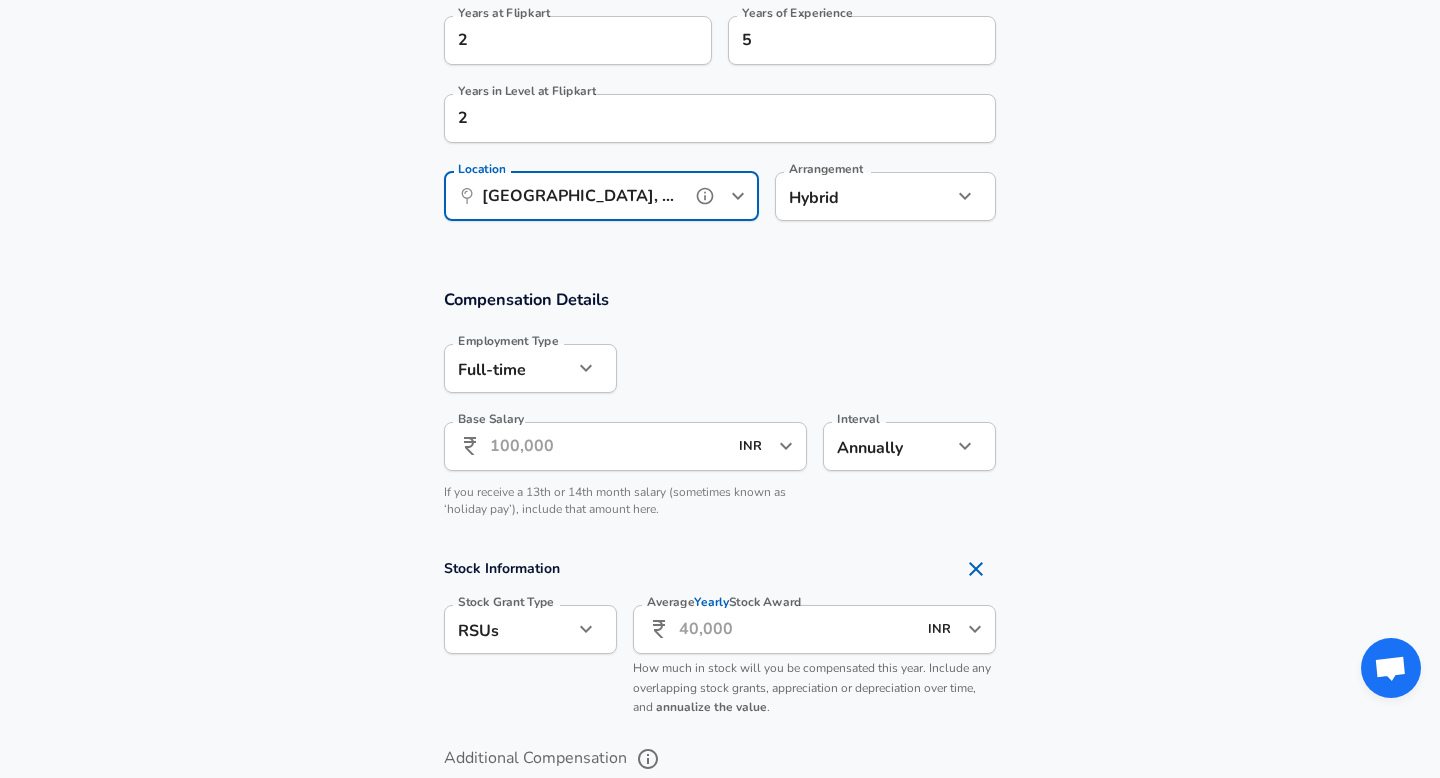 type on "[GEOGRAPHIC_DATA], [GEOGRAPHIC_DATA], [GEOGRAPHIC_DATA]" 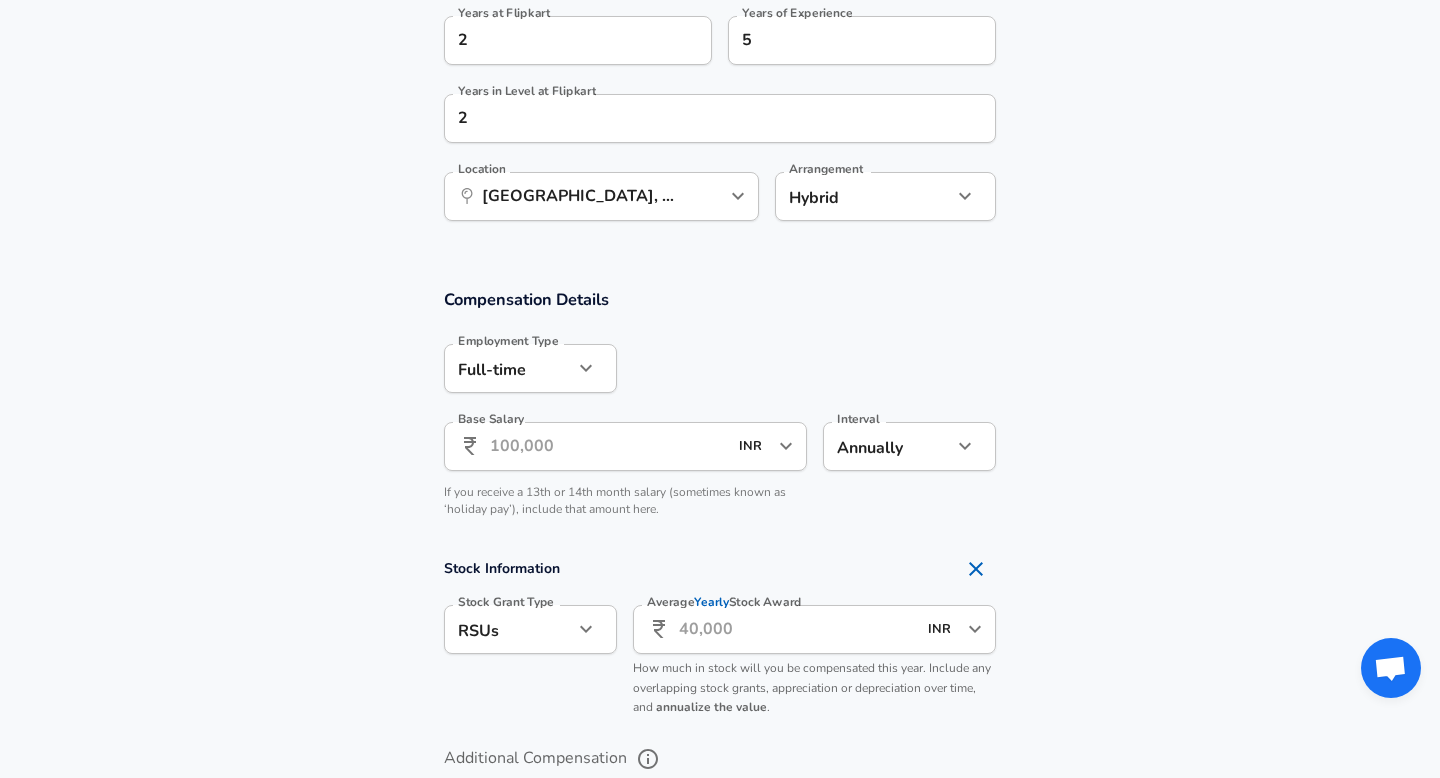 click on "Base Salary" at bounding box center [608, 446] 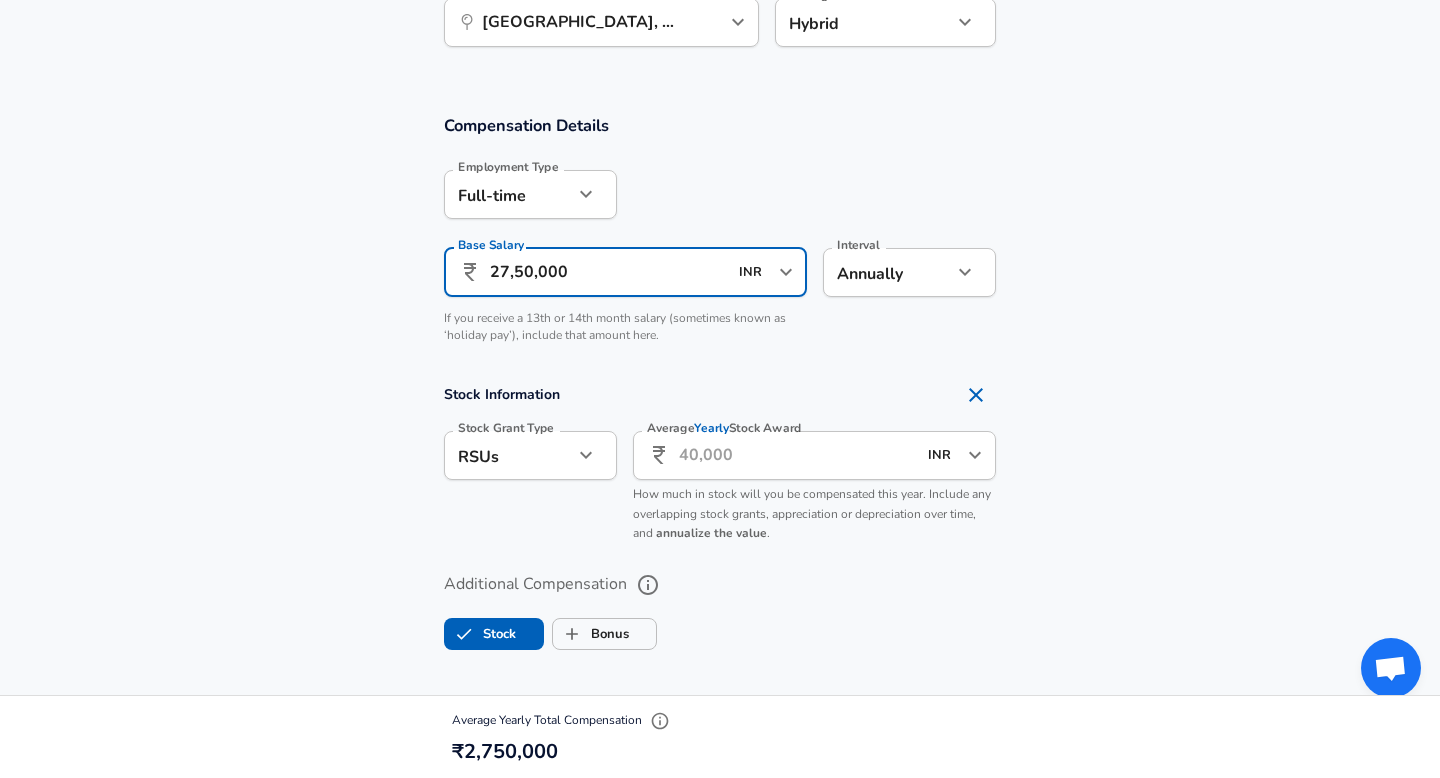 scroll, scrollTop: 1286, scrollLeft: 0, axis: vertical 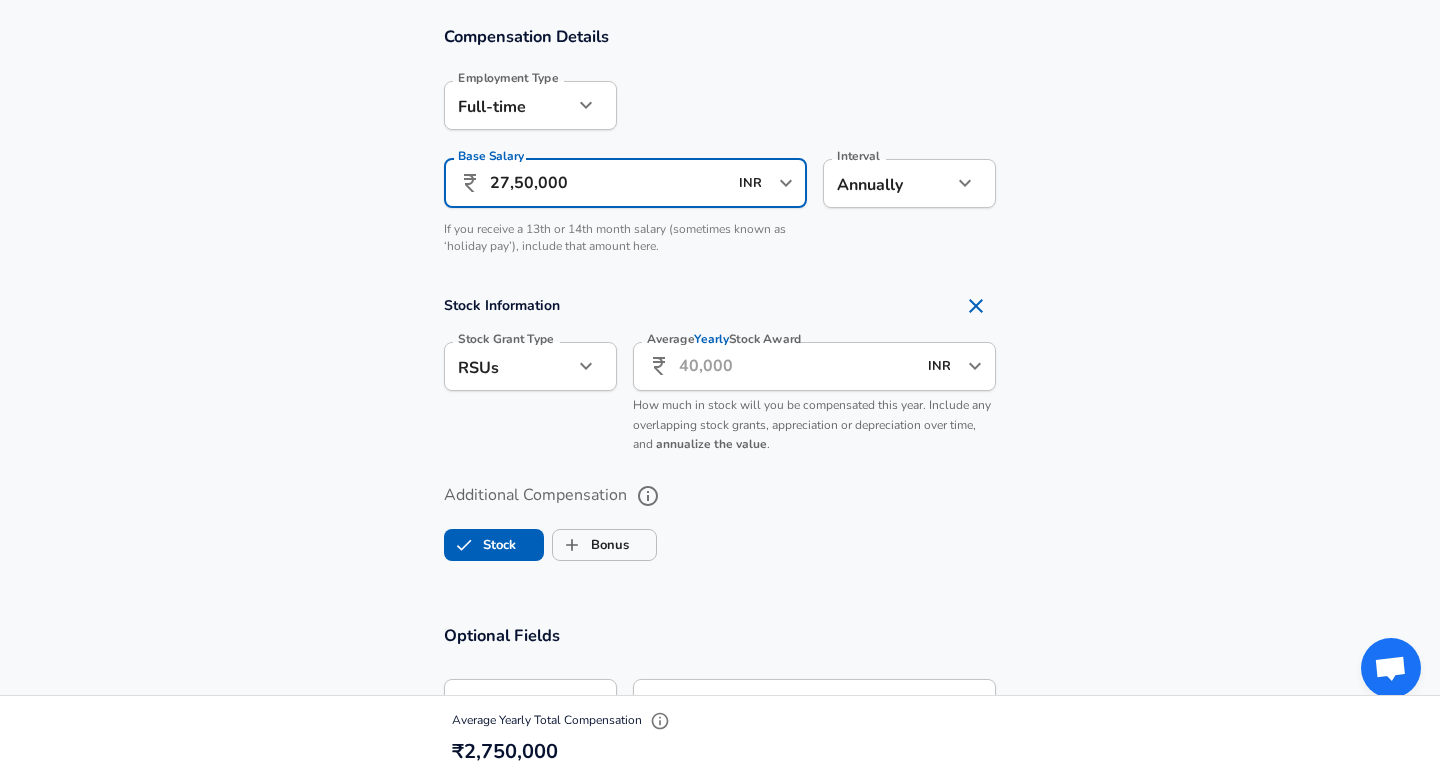 type on "27,50,000" 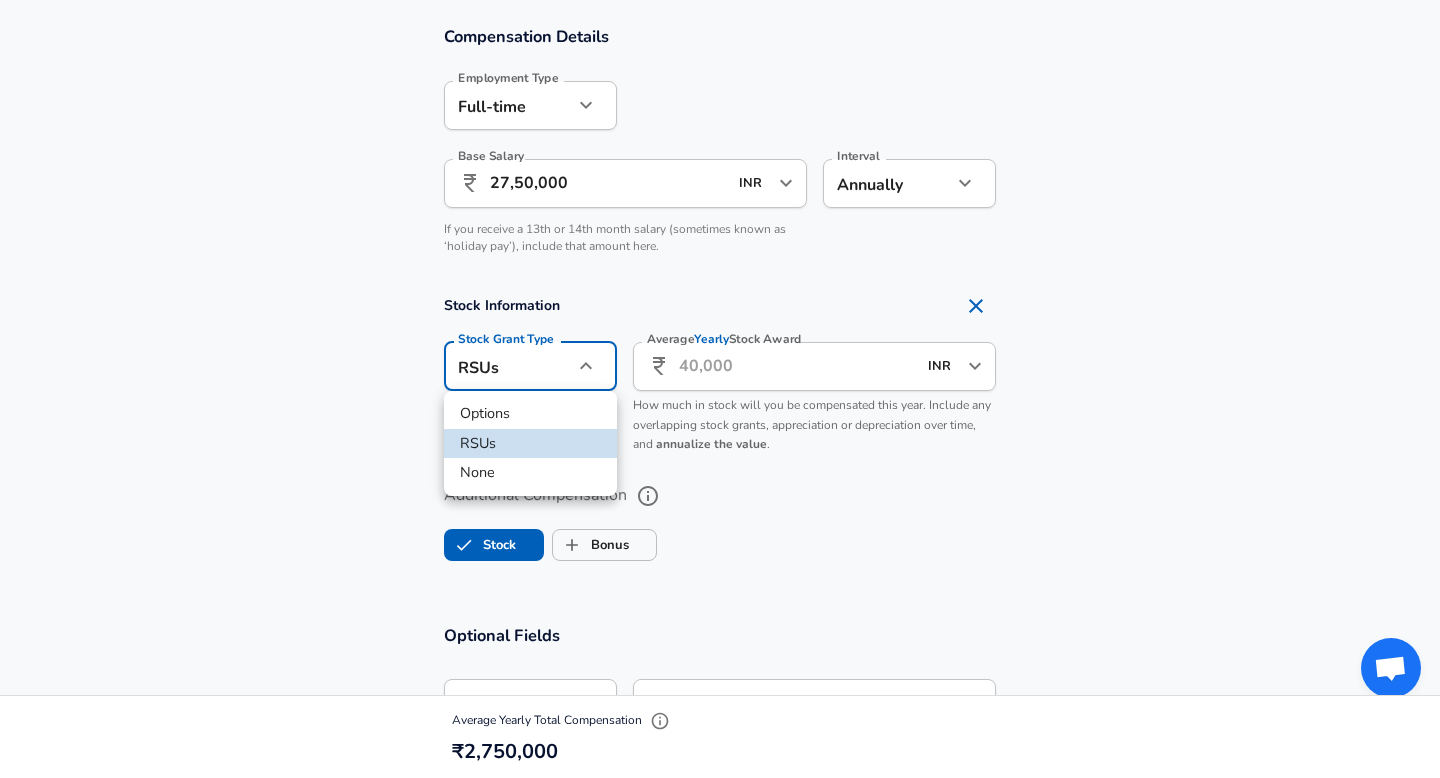 click on "Restart Add Your Salary Upload your offer letter   to verify your submission Enhance Privacy and Anonymity No Automatically hides specific fields until there are enough submissions to safely display the full details.   More Details Based on your submission and the data points that we have already collected, we will automatically hide and anonymize specific fields if there aren't enough data points to remain sufficiently anonymous. Company & Title Information   Enter the company you received your offer from Company Flipkart Company   Select the title that closest resembles your official title. This should be similar to the title that was present on your offer letter. Title Backend Software Engineer Title Job Family Software Engineer Job Family   Select a Specialization that best fits your role. If you can't find one, select 'Other' to enter a custom specialization Select Specialization Distributed Systems (Back-End) Distributed Systems (Back-End) Select Specialization   Level SDE 2 Level New Offer Employee Yes" at bounding box center (720, -897) 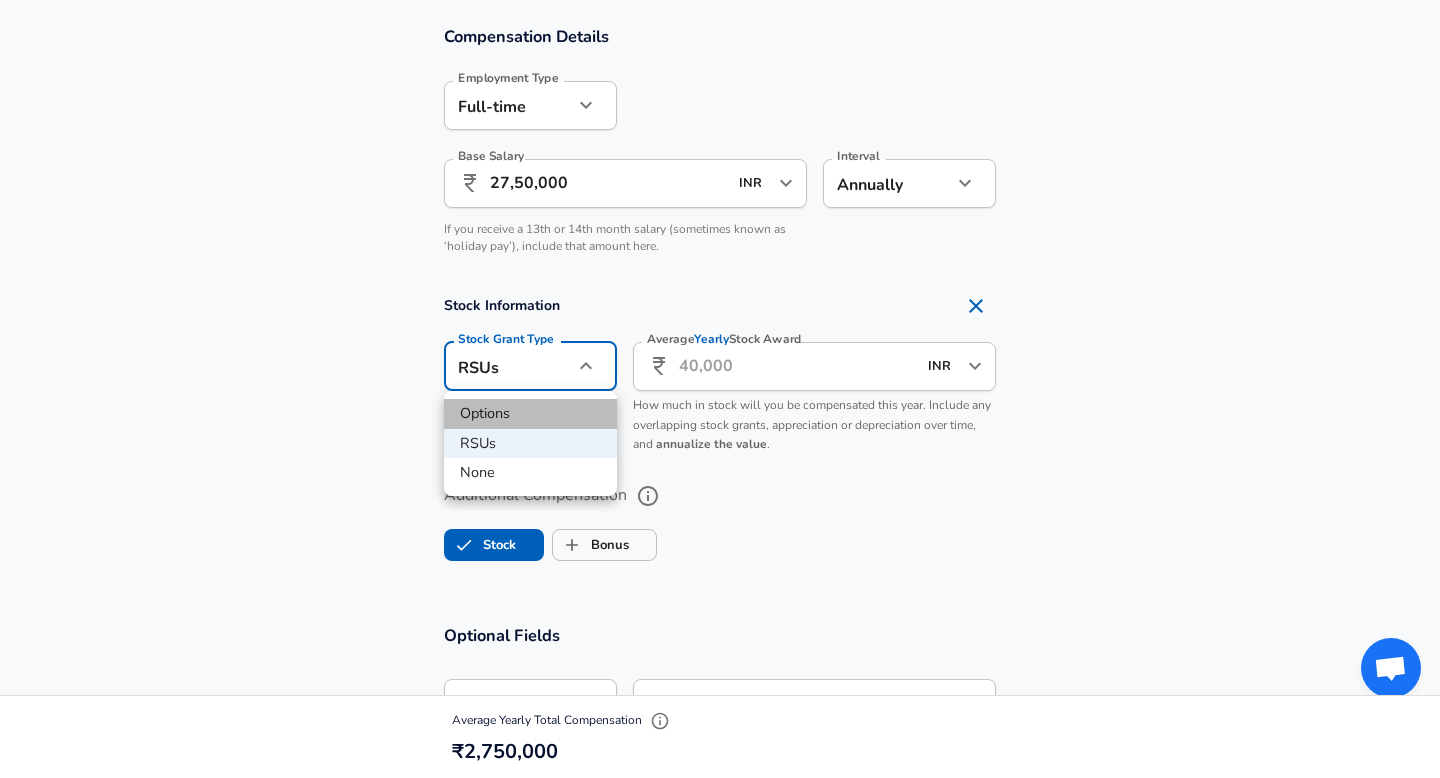 click on "Options" at bounding box center (530, 414) 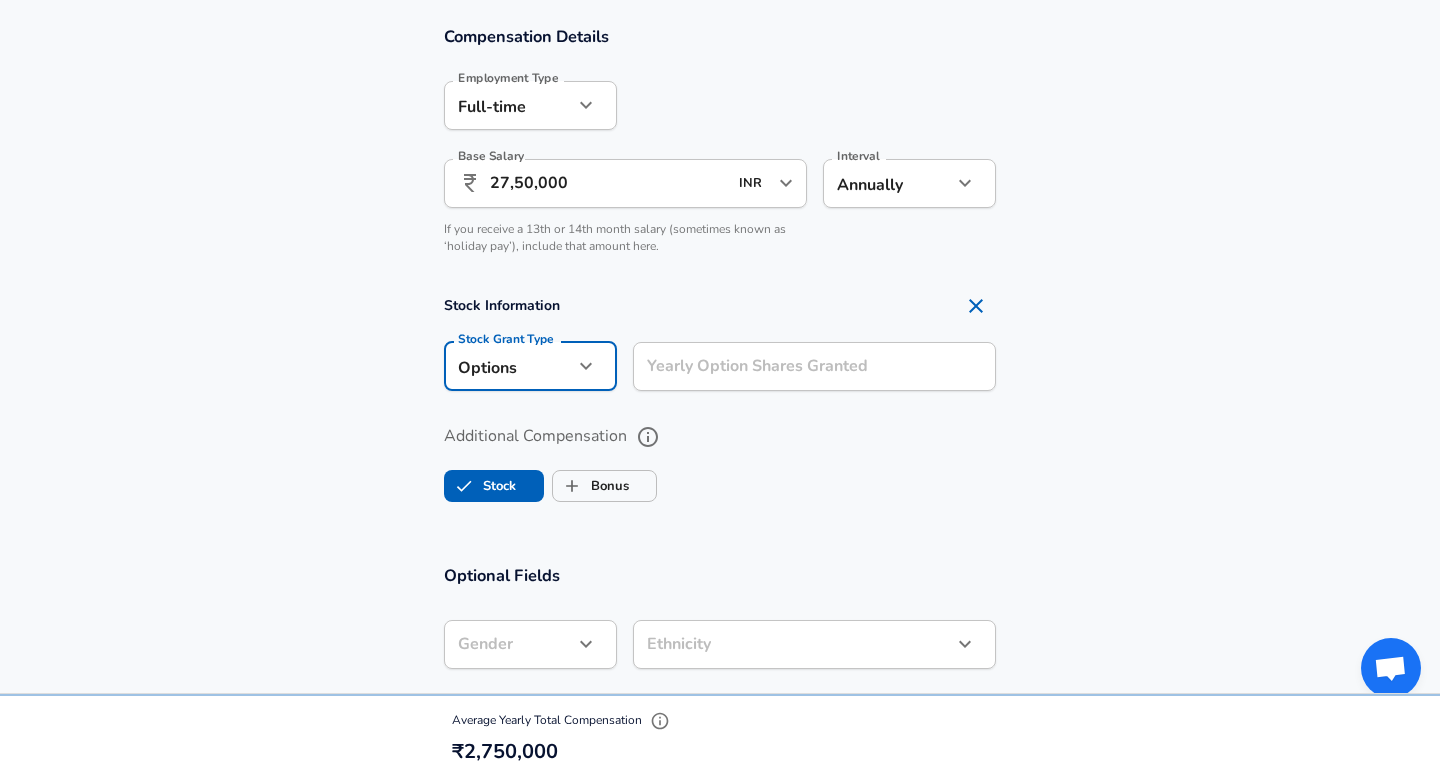 click on "Yearly Option Shares Granted Yearly Option Shares Granted" at bounding box center (814, 369) 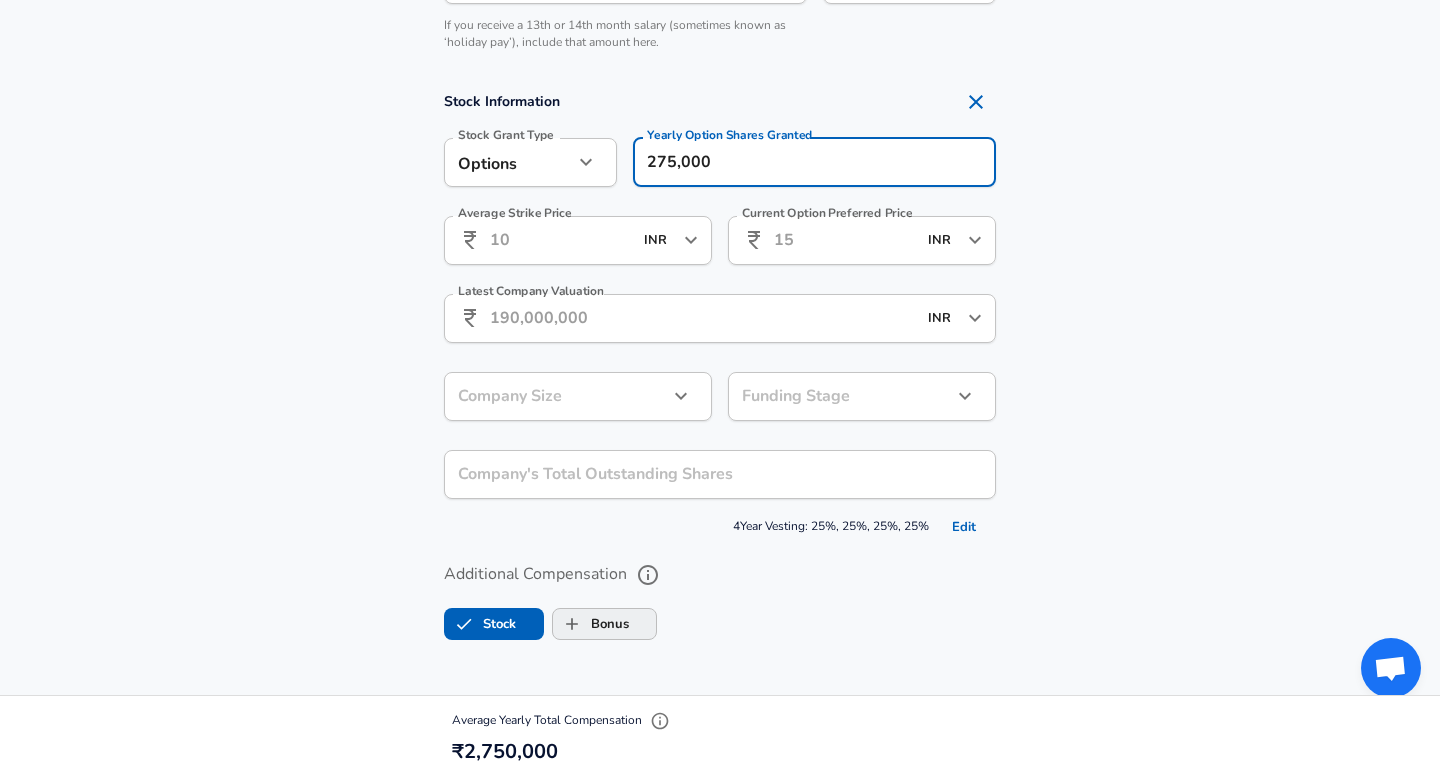 scroll, scrollTop: 1815, scrollLeft: 0, axis: vertical 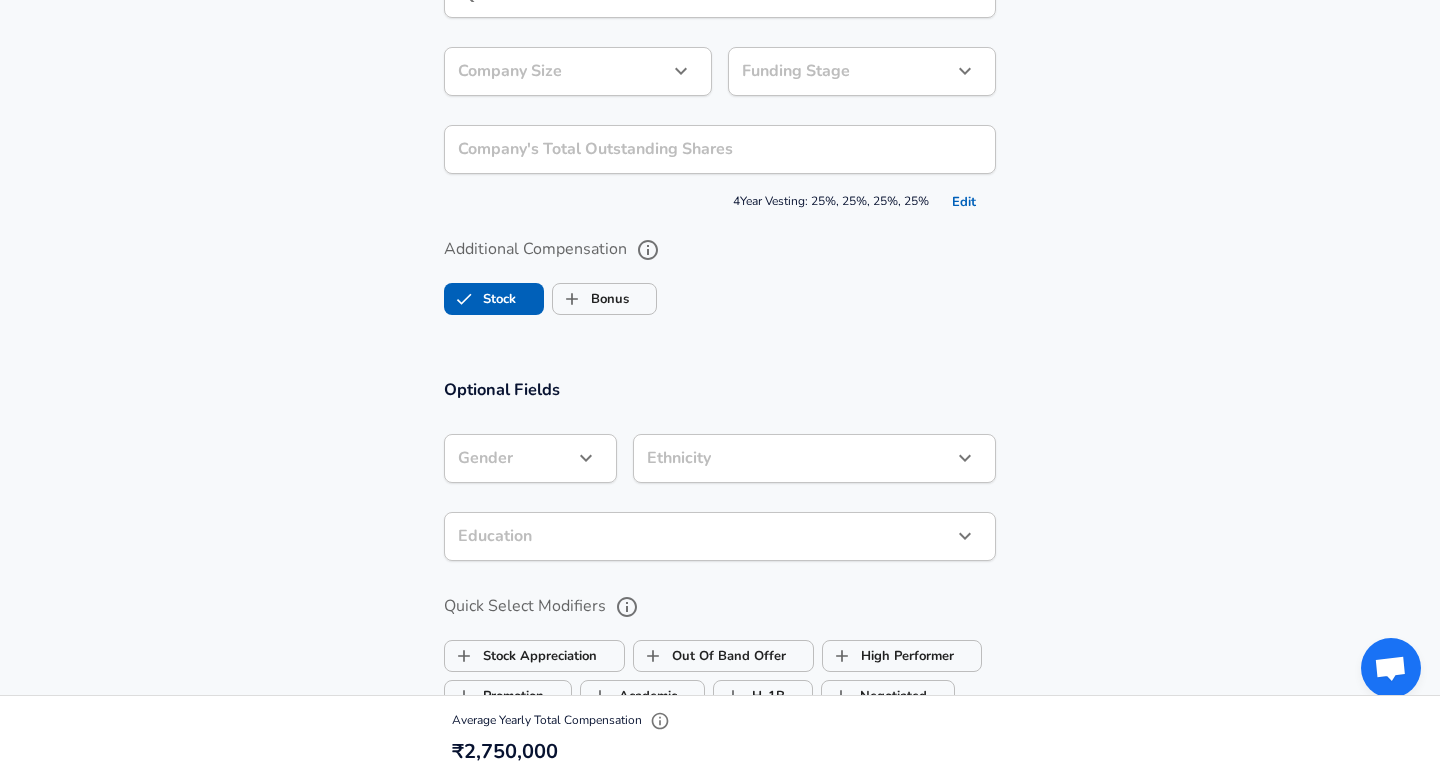 type on "275,000" 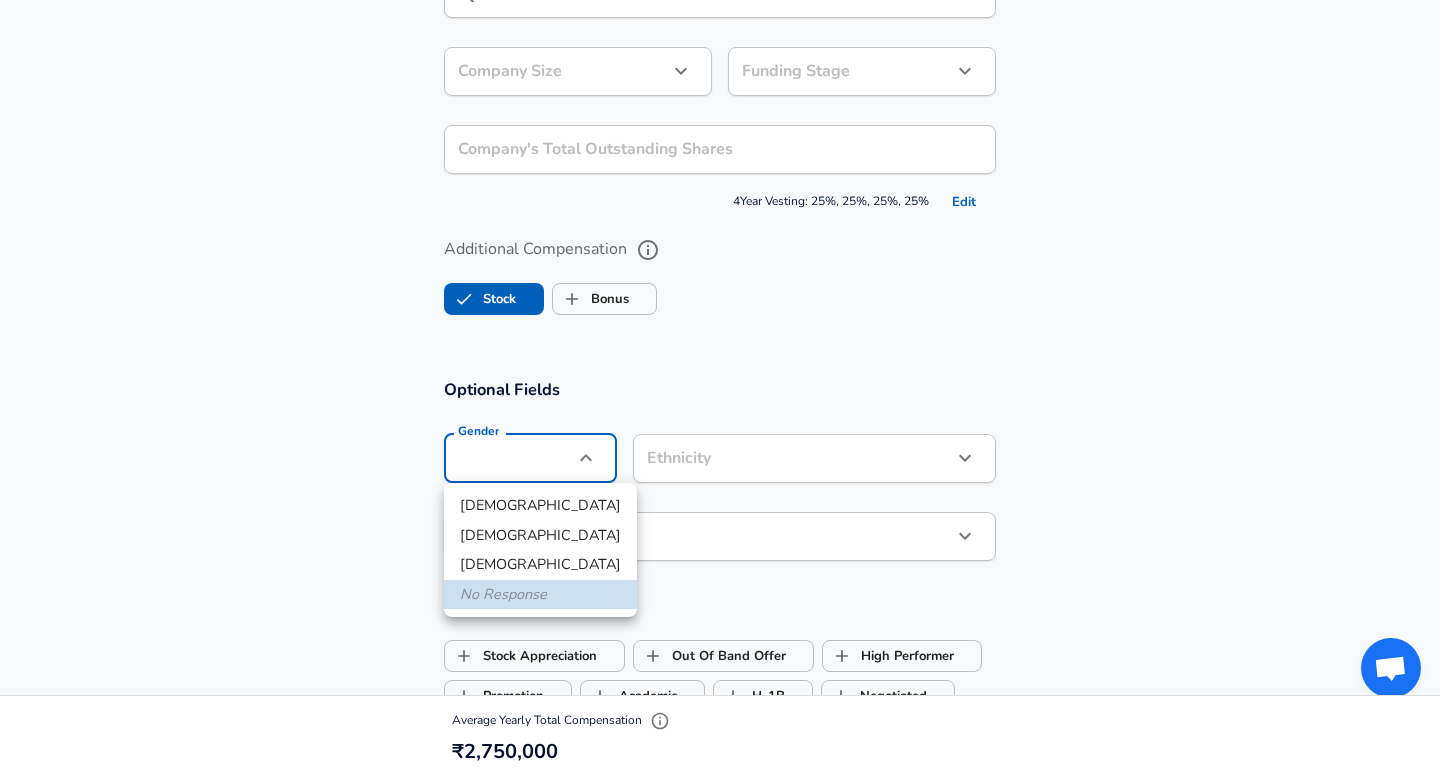 click on "Restart Add Your Salary Upload your offer letter   to verify your submission Enhance Privacy and Anonymity No Automatically hides specific fields until there are enough submissions to safely display the full details.   More Details Based on your submission and the data points that we have already collected, we will automatically hide and anonymize specific fields if there aren't enough data points to remain sufficiently anonymous. Company & Title Information   Enter the company you received your offer from Company Flipkart Company   Select the title that closest resembles your official title. This should be similar to the title that was present on your offer letter. Title Backend Software Engineer Title Job Family Software Engineer Job Family   Select a Specialization that best fits your role. If you can't find one, select 'Other' to enter a custom specialization Select Specialization Distributed Systems (Back-End) Distributed Systems (Back-End) Select Specialization   Level SDE 2 Level New Offer Employee Yes" at bounding box center (720, -1426) 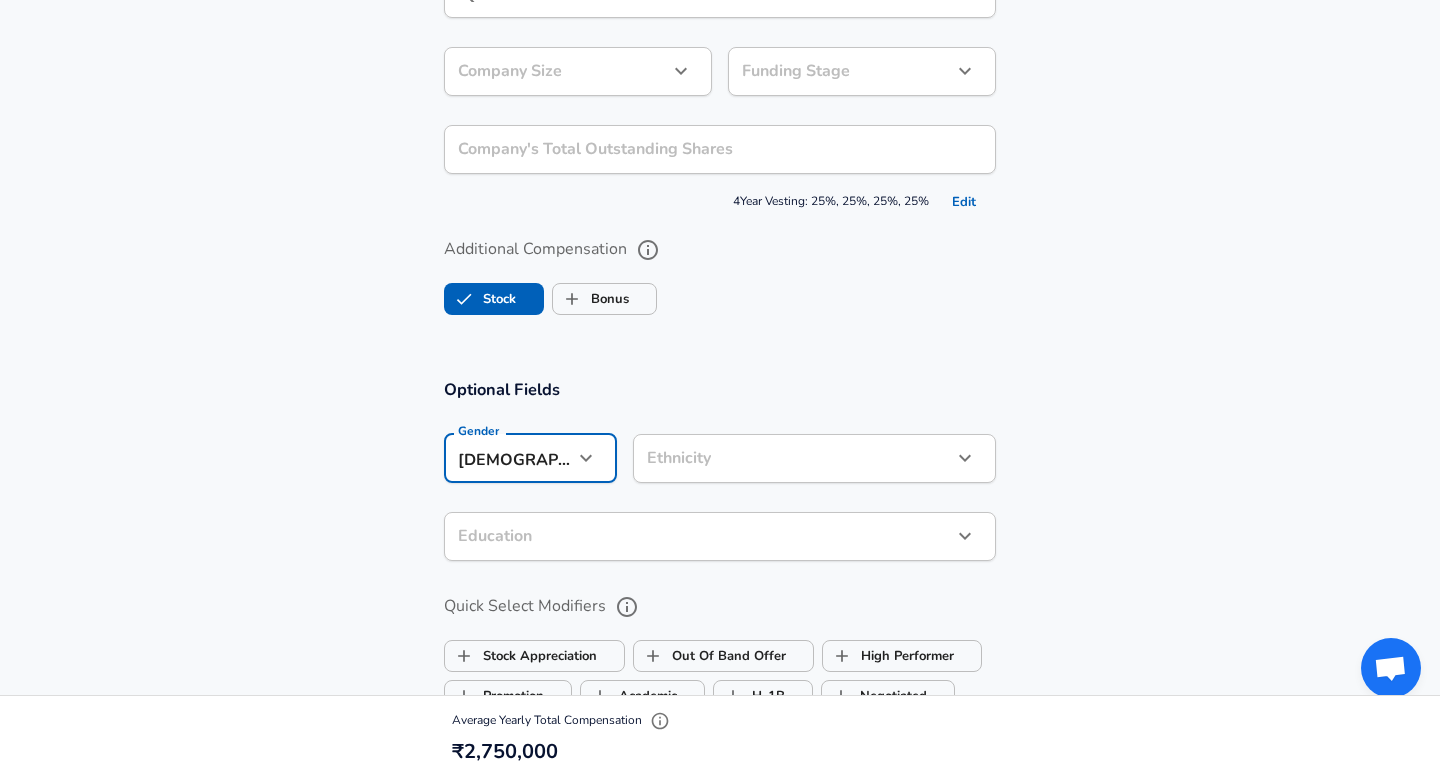 click on "Restart Add Your Salary Upload your offer letter   to verify your submission Enhance Privacy and Anonymity No Automatically hides specific fields until there are enough submissions to safely display the full details.   More Details Based on your submission and the data points that we have already collected, we will automatically hide and anonymize specific fields if there aren't enough data points to remain sufficiently anonymous. Company & Title Information   Enter the company you received your offer from Company Flipkart Company   Select the title that closest resembles your official title. This should be similar to the title that was present on your offer letter. Title Backend Software Engineer Title Job Family Software Engineer Job Family   Select a Specialization that best fits your role. If you can't find one, select 'Other' to enter a custom specialization Select Specialization Distributed Systems (Back-End) Distributed Systems (Back-End) Select Specialization   Level SDE 2 Level New Offer Employee Yes" at bounding box center (720, -1426) 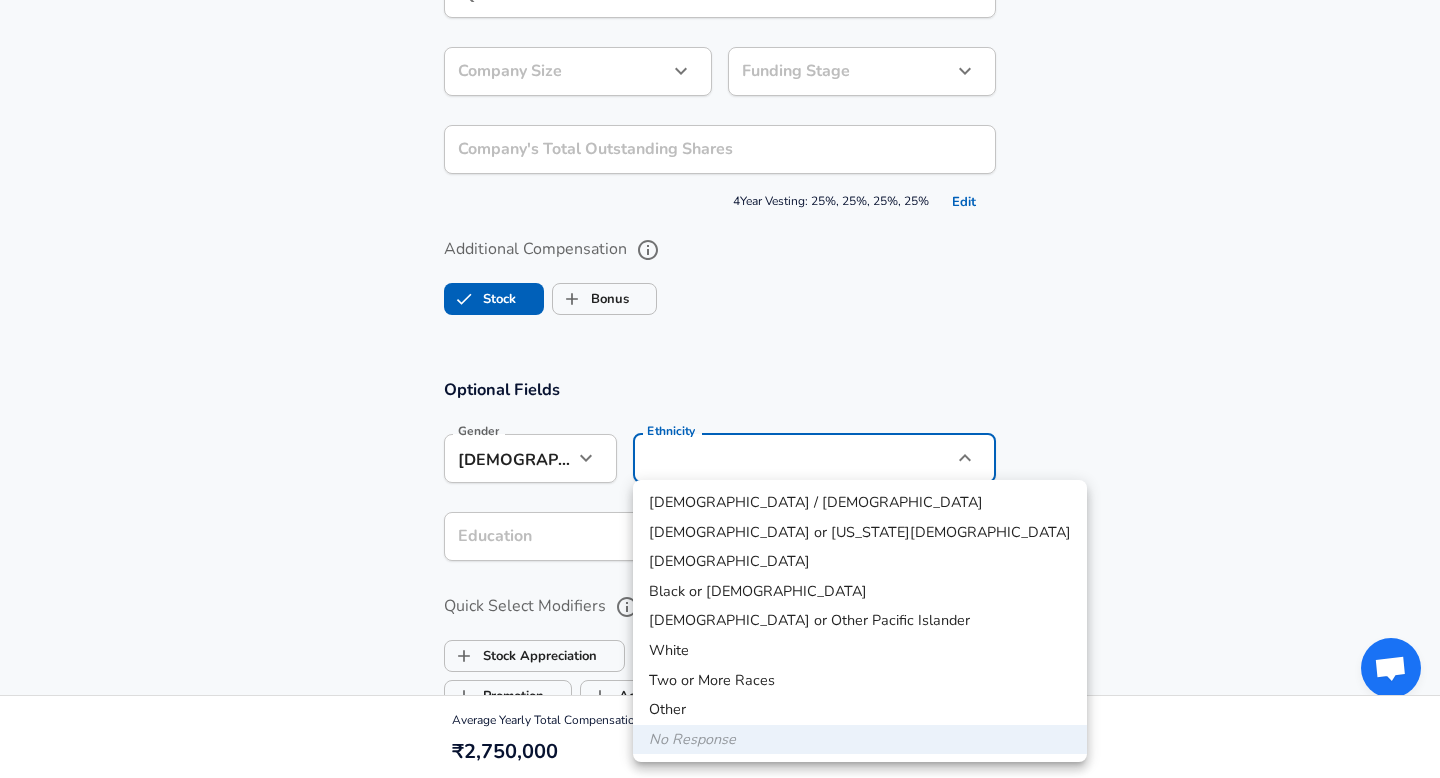 click at bounding box center [720, 389] 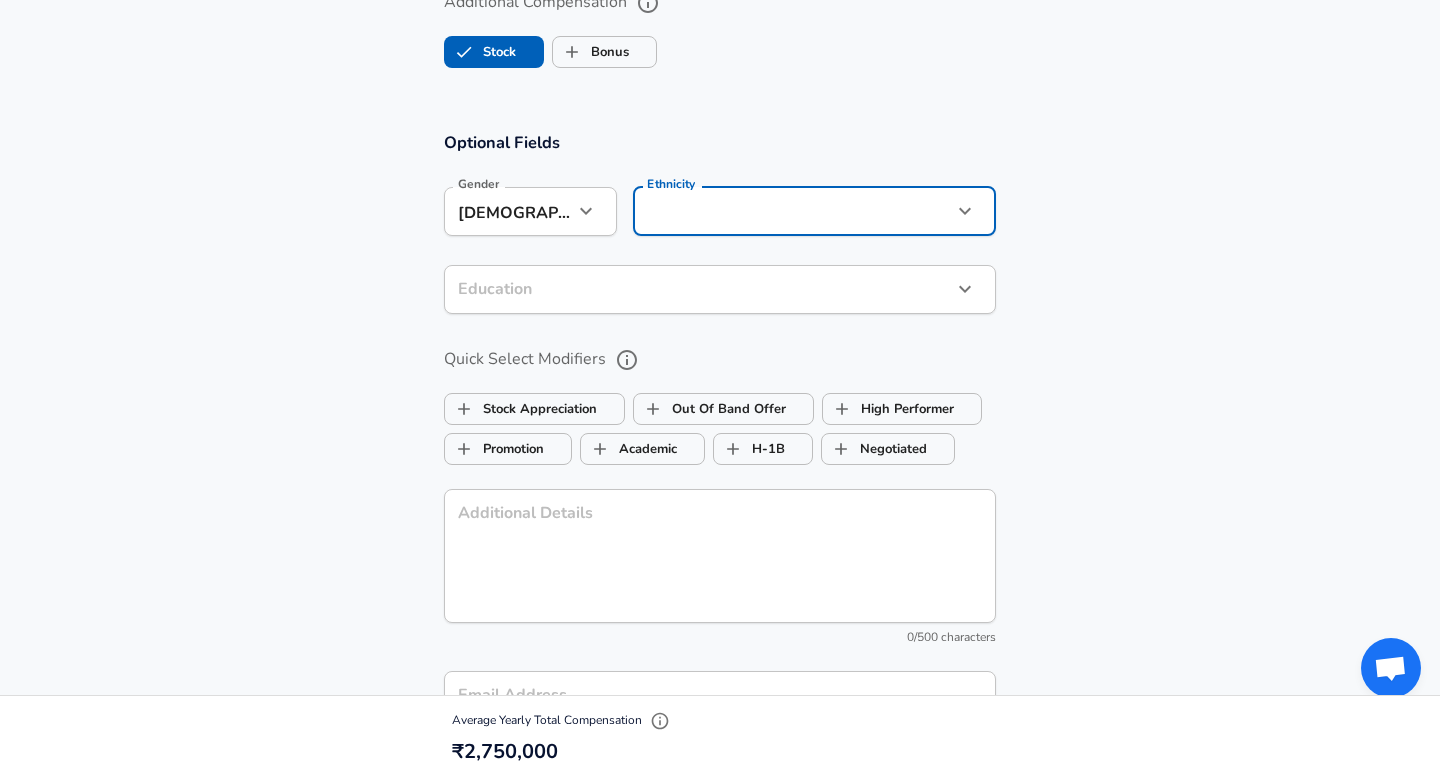 click on "Optional Fields Gender [DEMOGRAPHIC_DATA] [DEMOGRAPHIC_DATA] Gender Ethnicity ​ Ethnicity Education ​ Education Quick Select Modifiers   Stock Appreciation Out Of Band Offer High Performer Promotion Academic H-1B Negotiated Additional Details x Additional Details 0 /500 characters Email Address Email Address   Providing an email allows for editing or removal of your submission. We may also reach out if we have any questions. Your email will not be published." at bounding box center [720, 456] 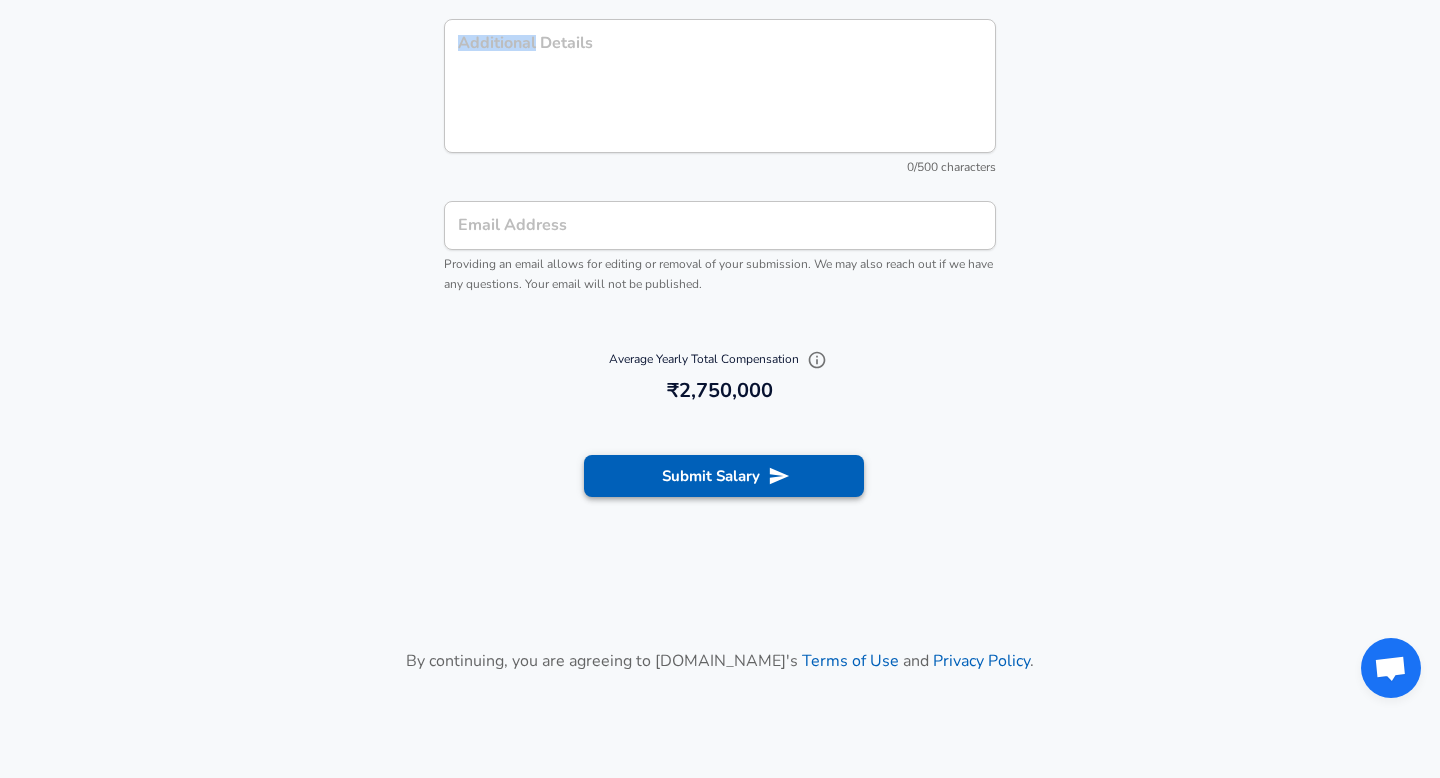 scroll, scrollTop: 2535, scrollLeft: 0, axis: vertical 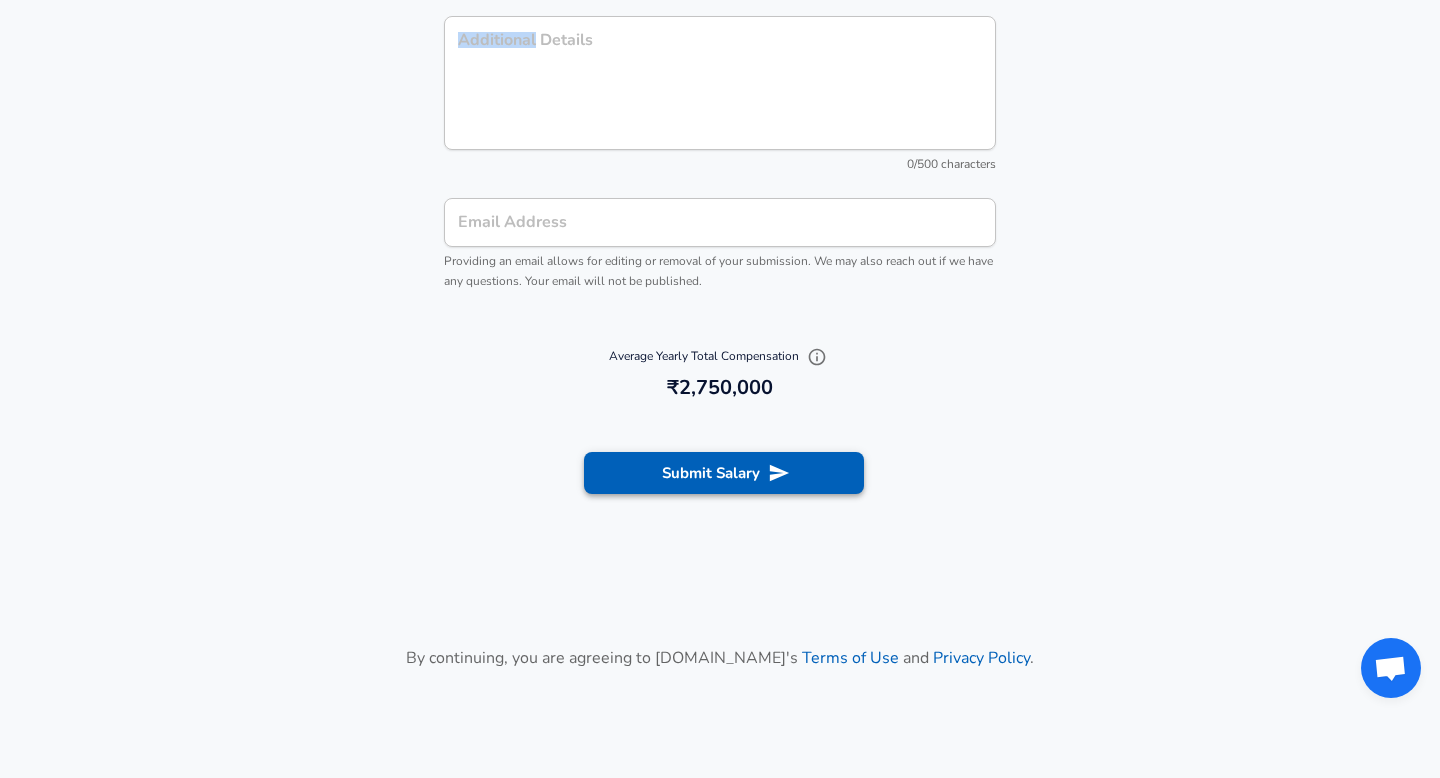 click on "Submit Salary" at bounding box center (724, 473) 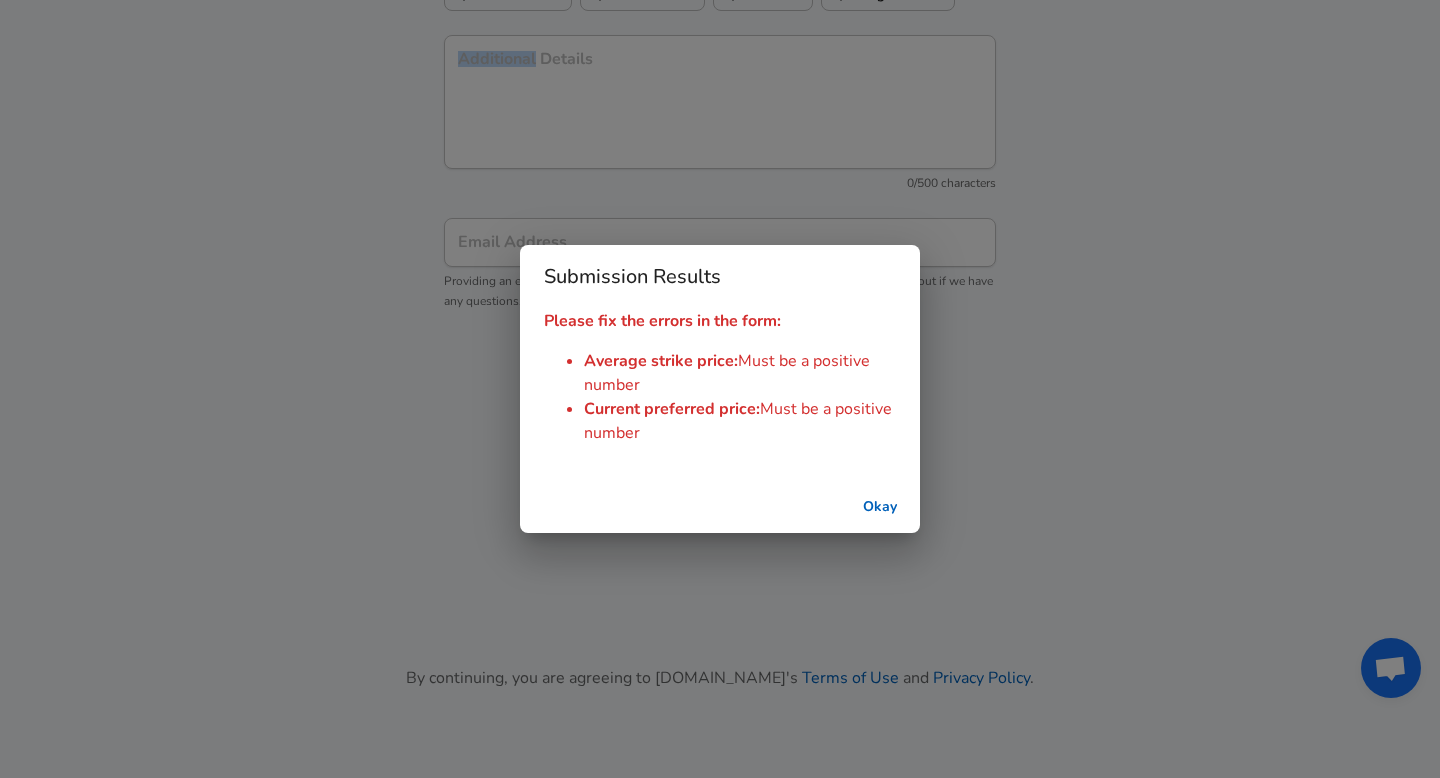 scroll, scrollTop: 2555, scrollLeft: 0, axis: vertical 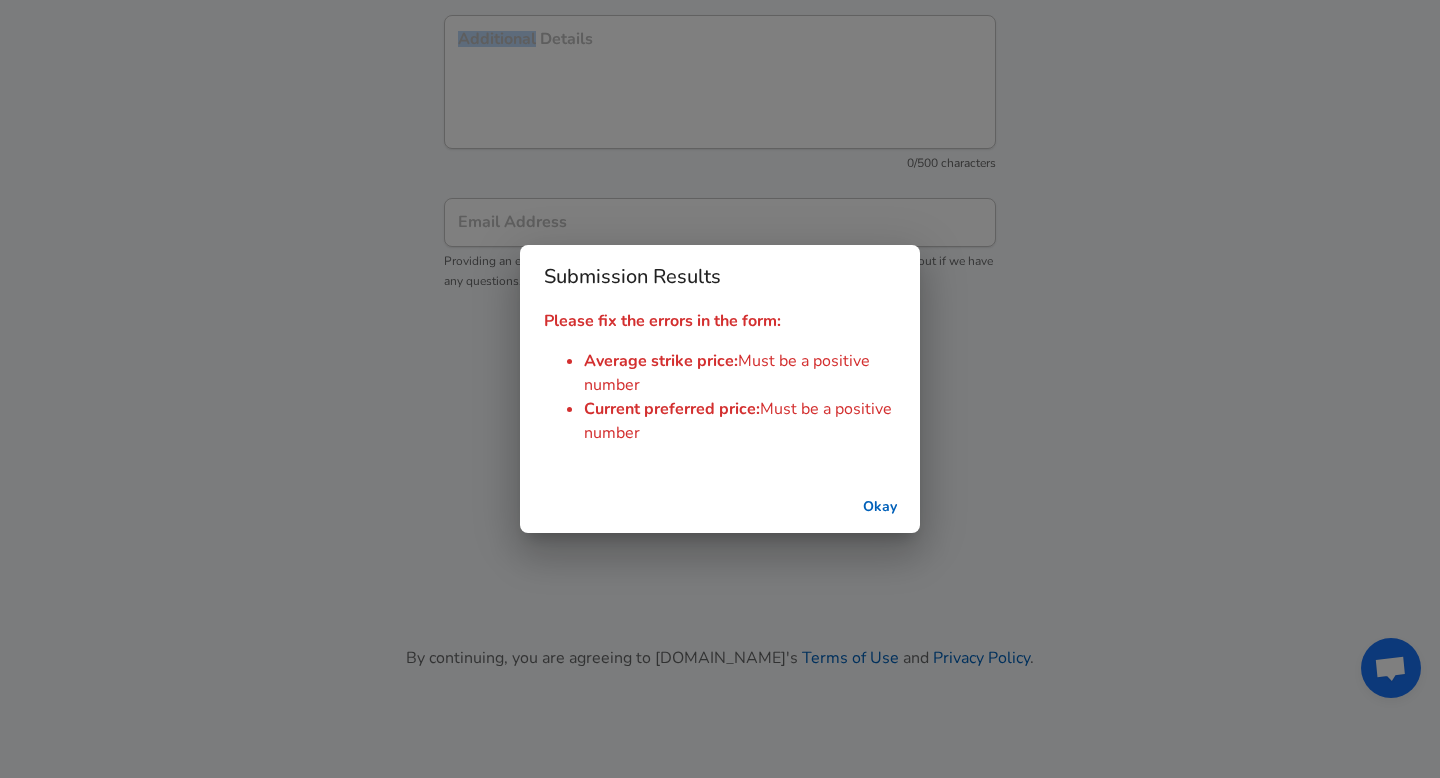 click on "Okay" at bounding box center [880, 507] 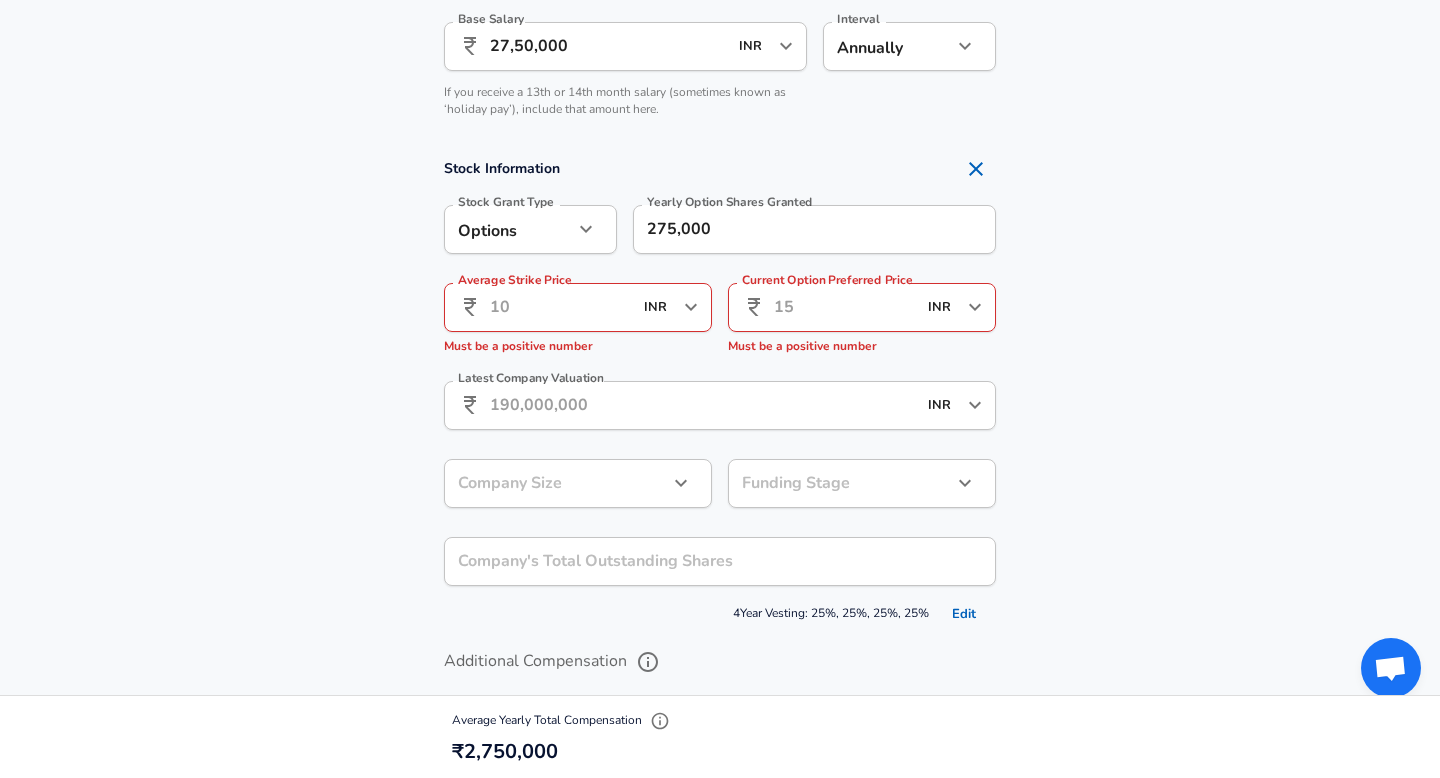 scroll, scrollTop: 1422, scrollLeft: 0, axis: vertical 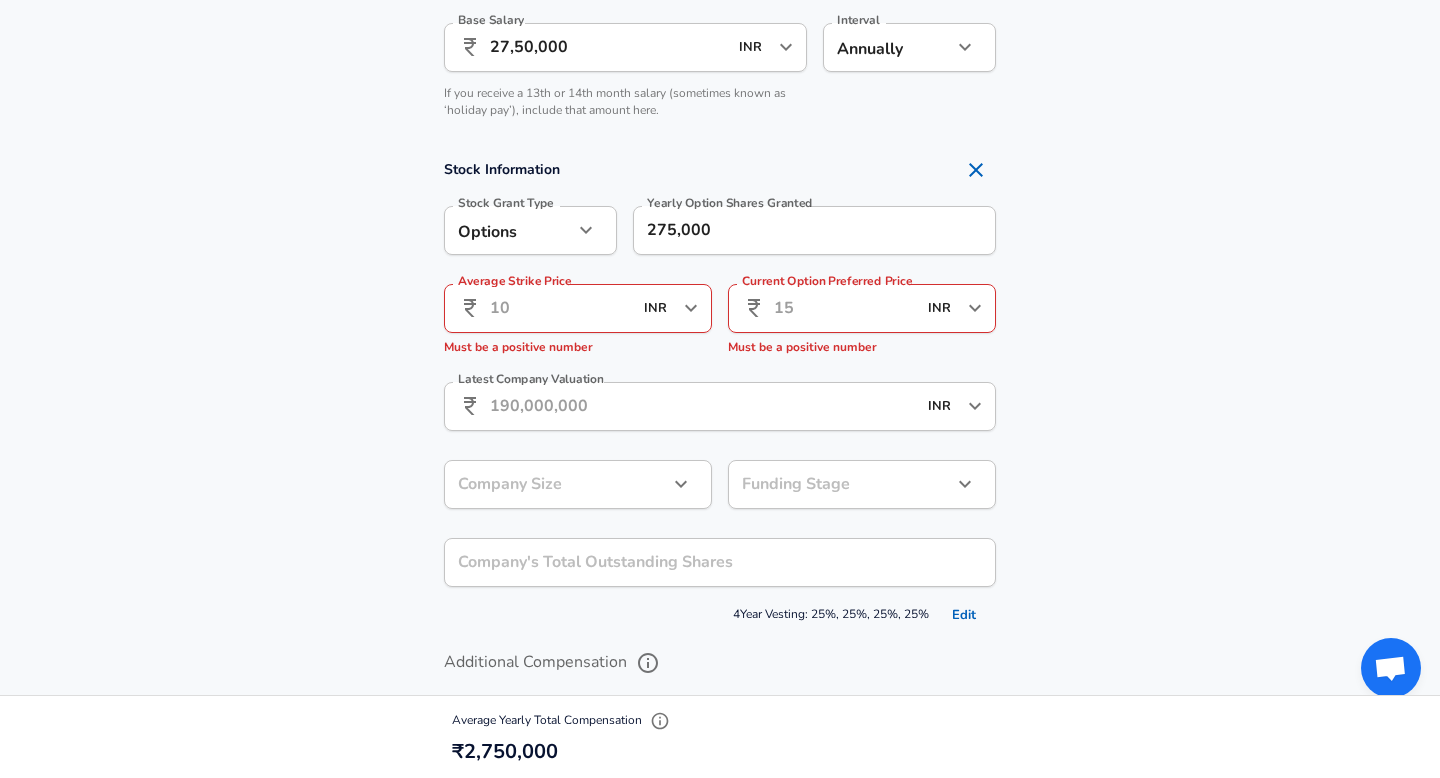 click 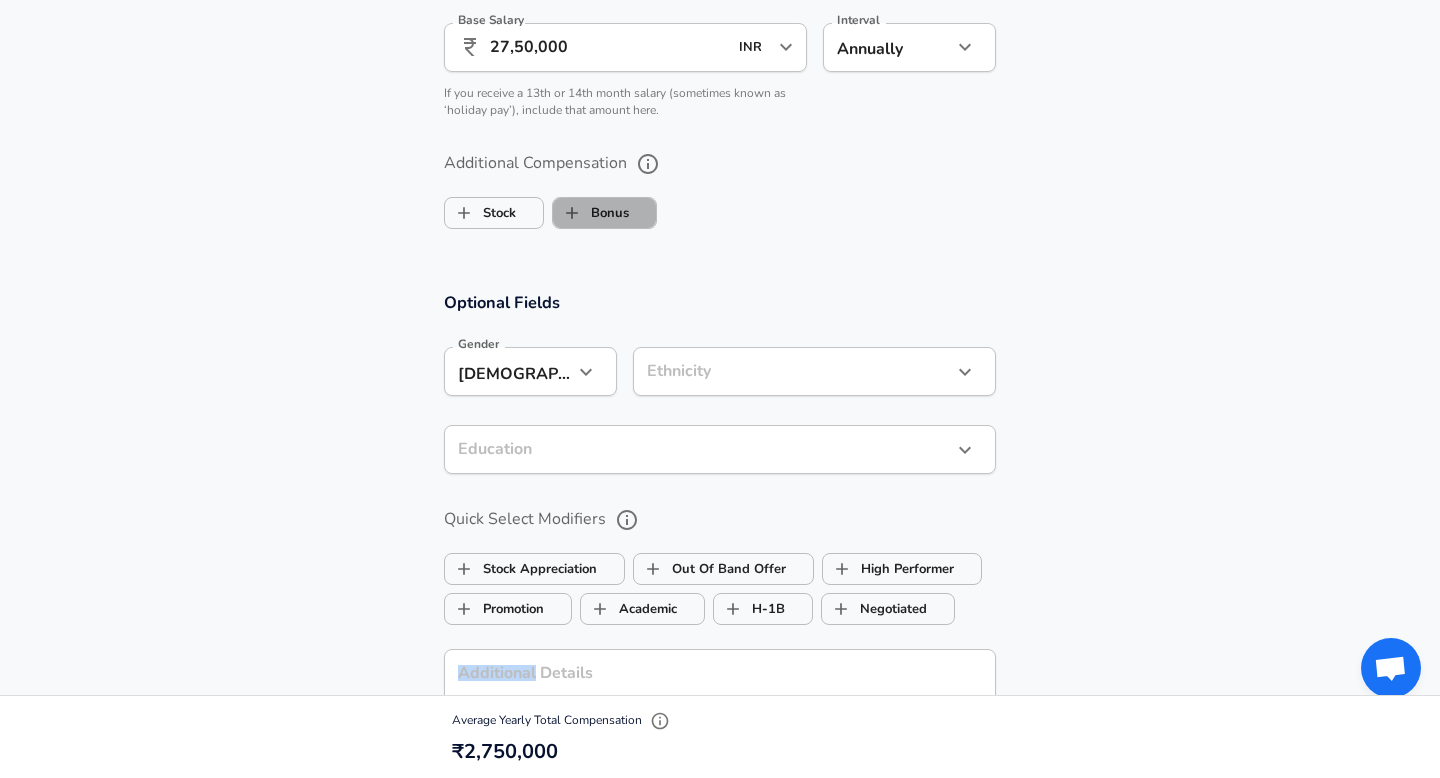 click on "Bonus" at bounding box center (591, 213) 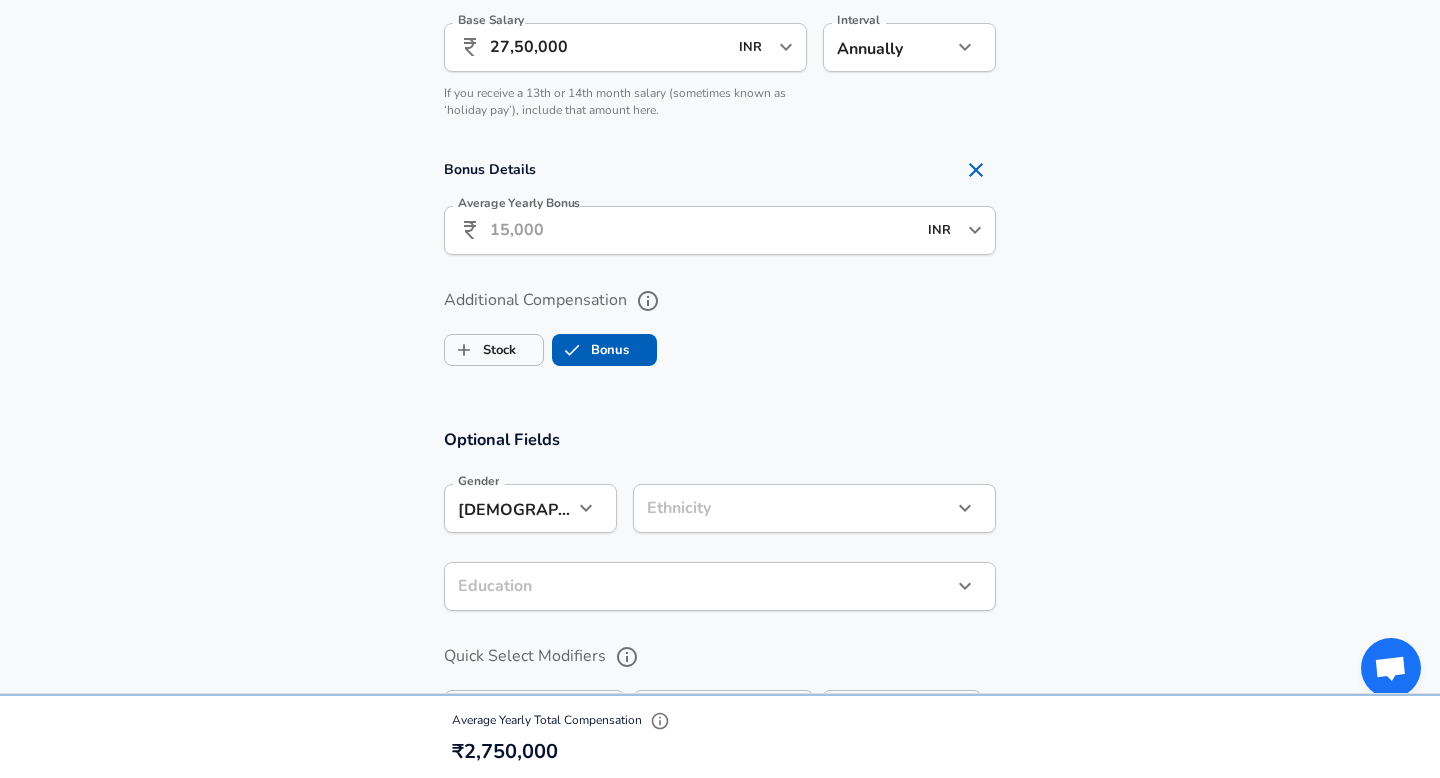 click on "Average Yearly Bonus" at bounding box center [703, 230] 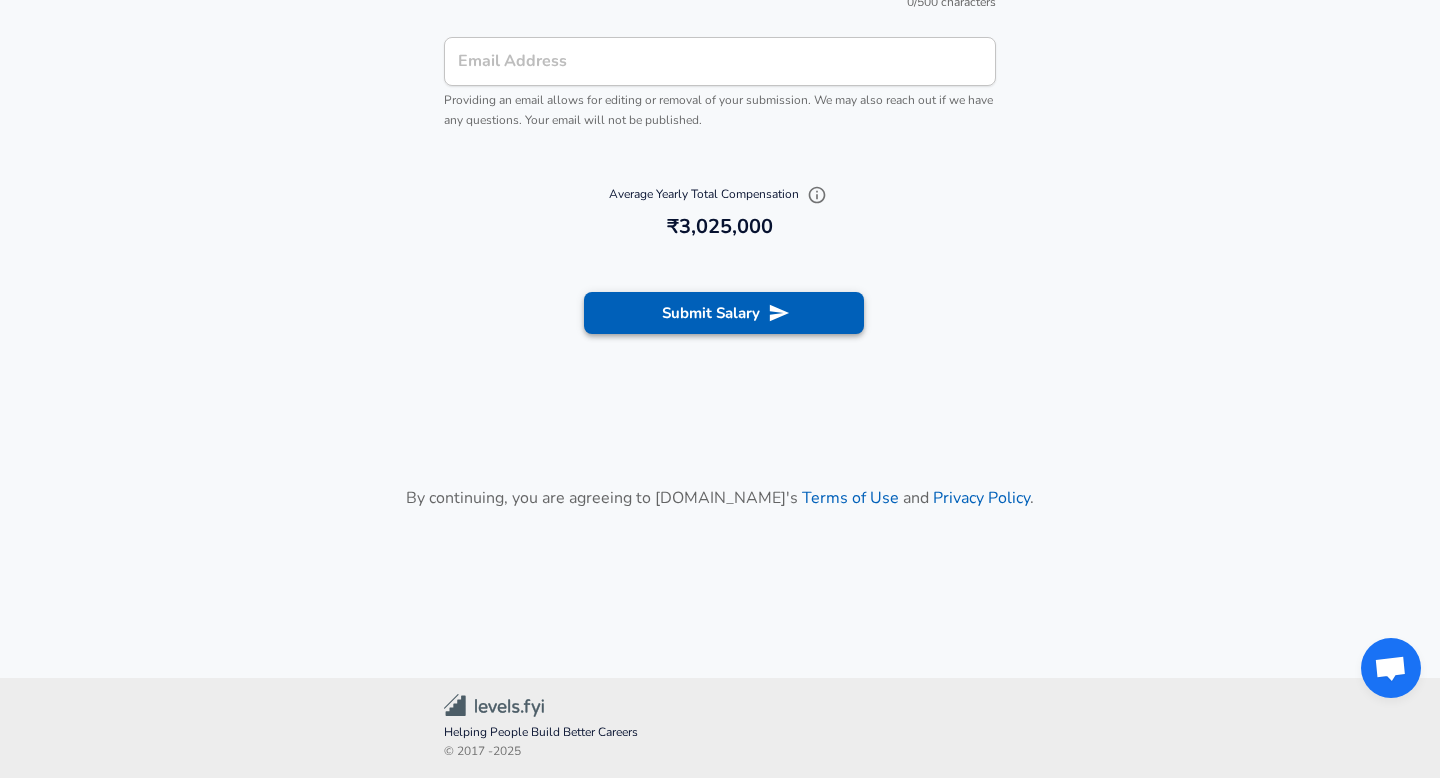 scroll, scrollTop: 2353, scrollLeft: 0, axis: vertical 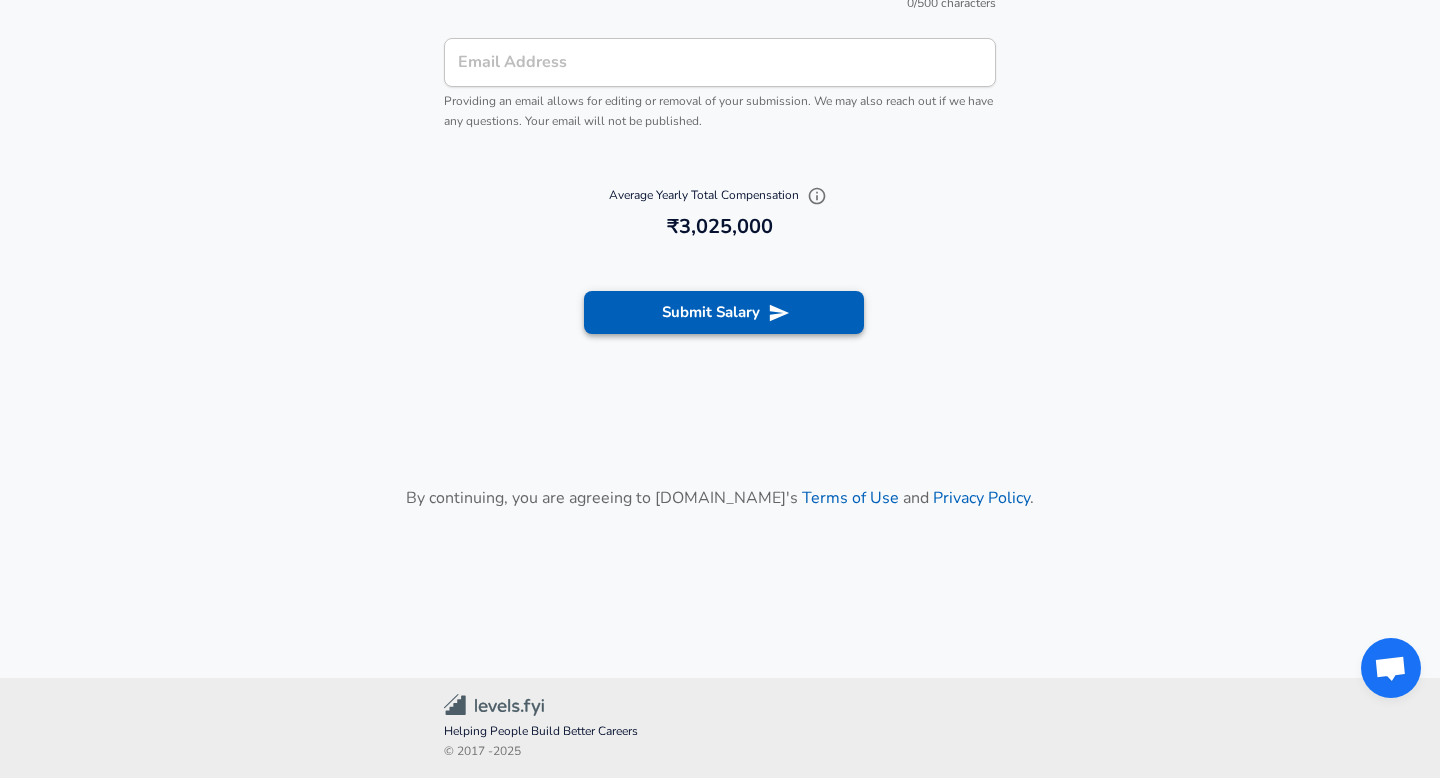 type on "2,75,000" 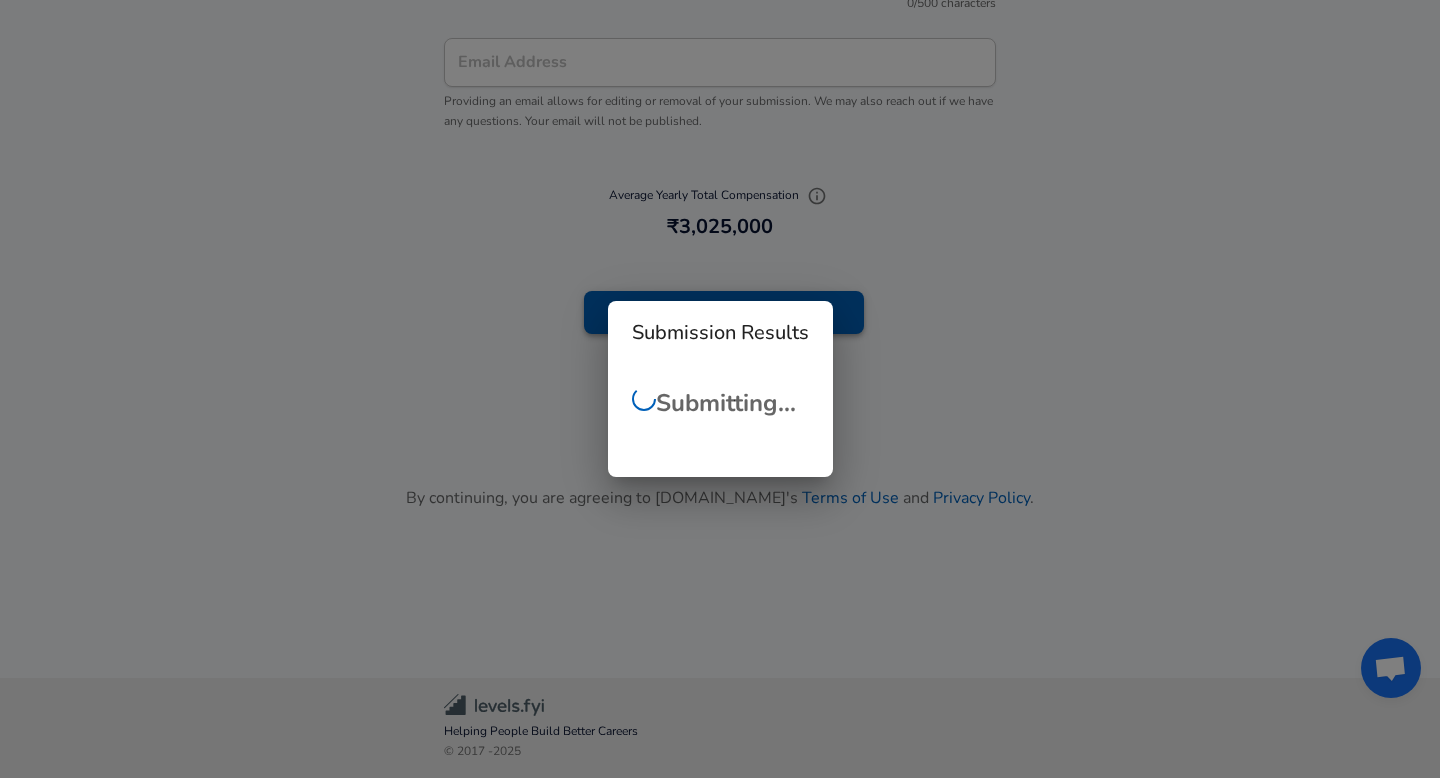 scroll, scrollTop: 747, scrollLeft: 0, axis: vertical 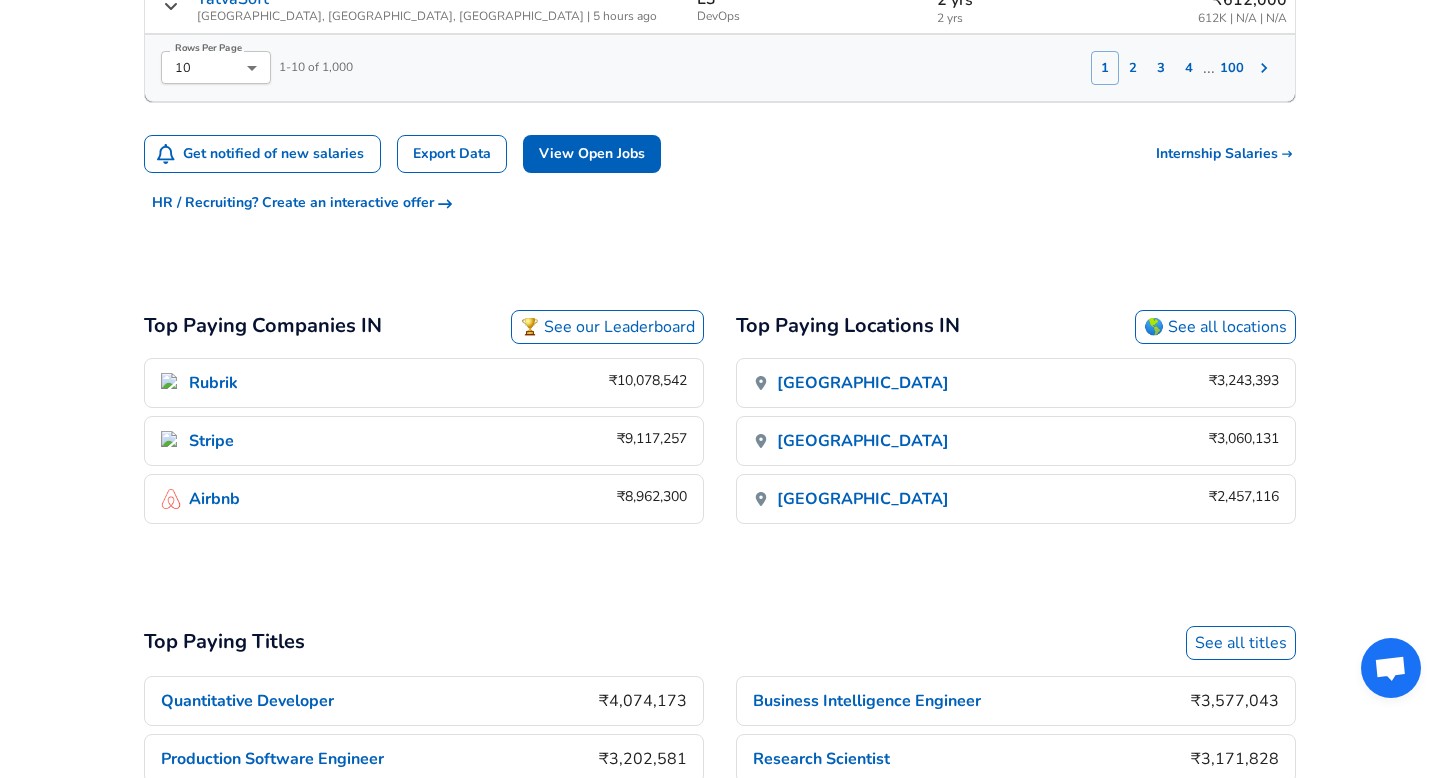click on "🏆 See our Leaderboard" at bounding box center (607, 327) 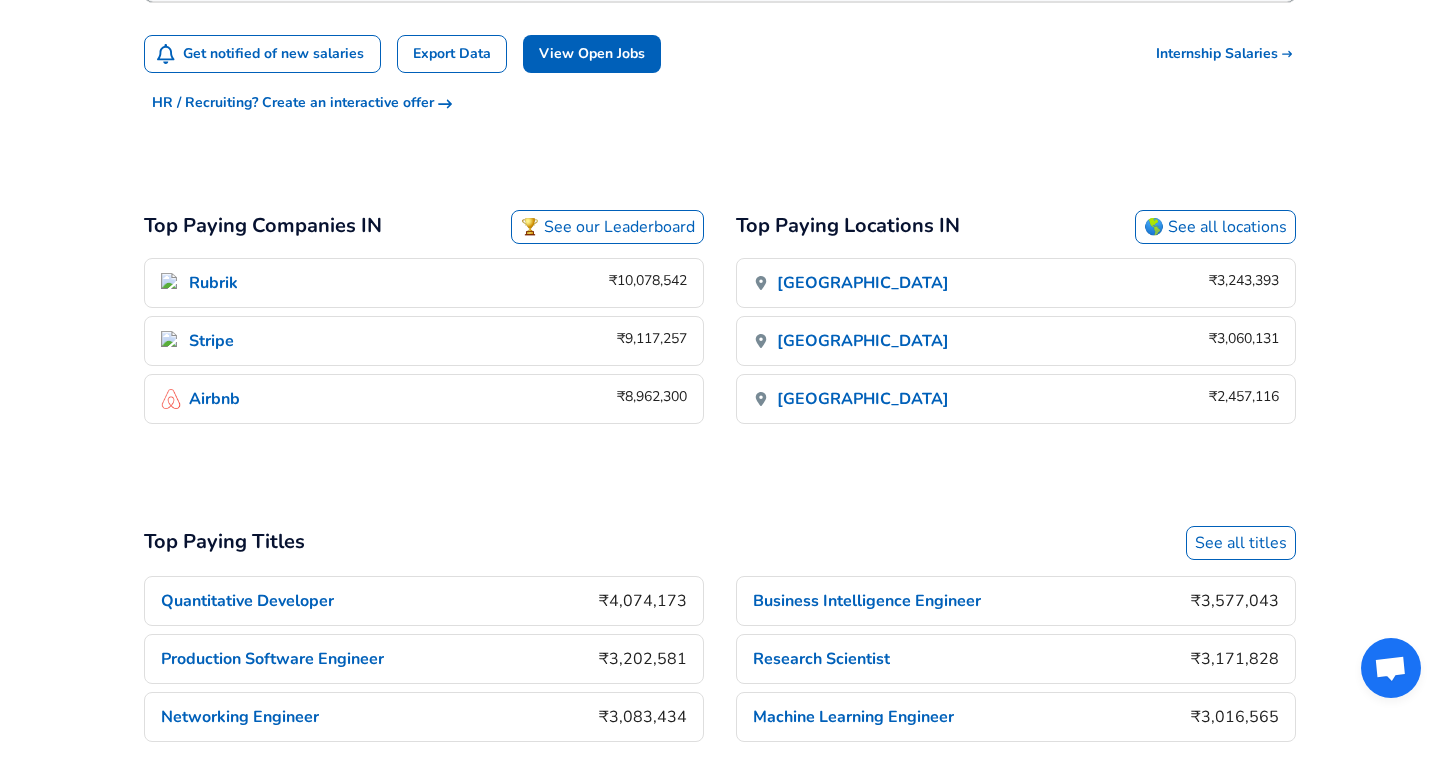 scroll, scrollTop: 1914, scrollLeft: 0, axis: vertical 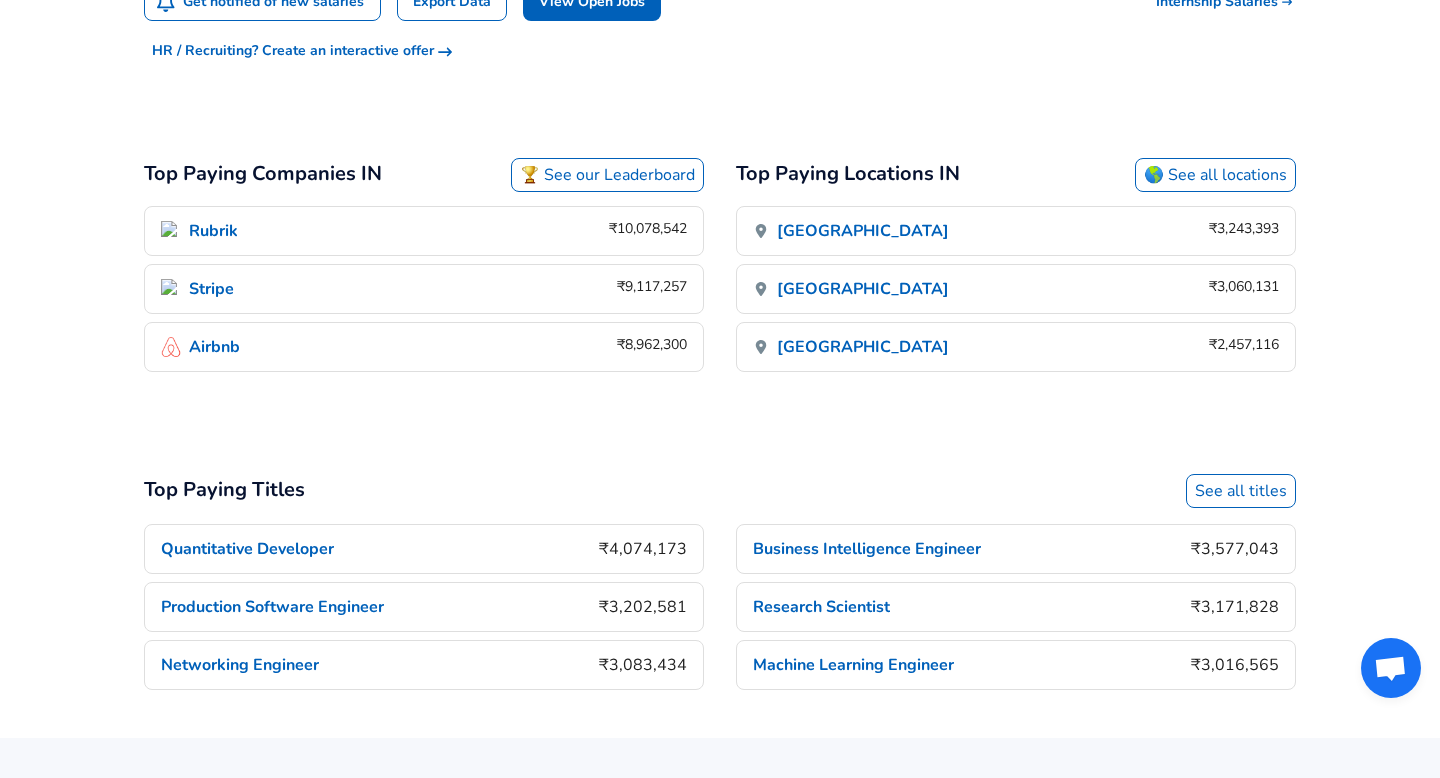 click on "🏆 See our Leaderboard" at bounding box center (607, 175) 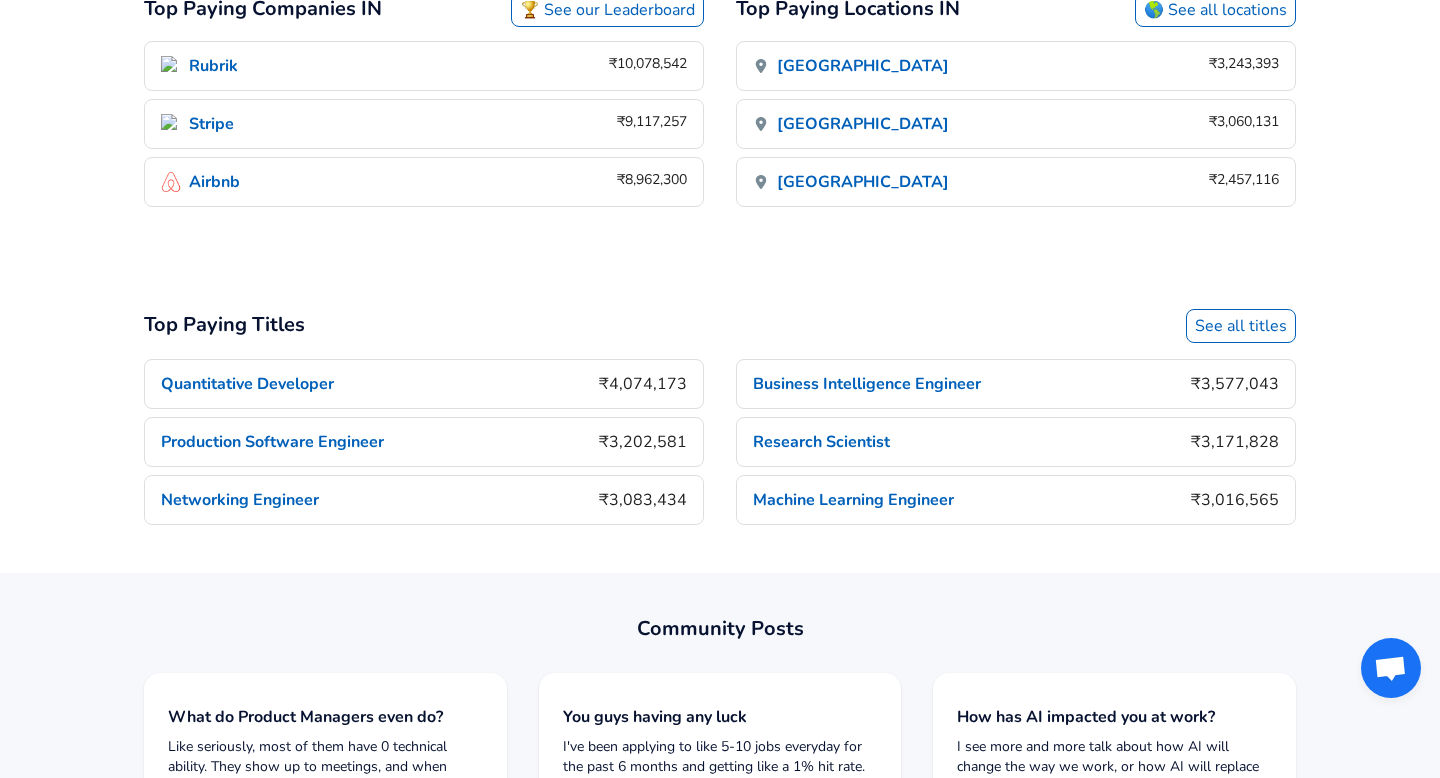 scroll, scrollTop: 2059, scrollLeft: 0, axis: vertical 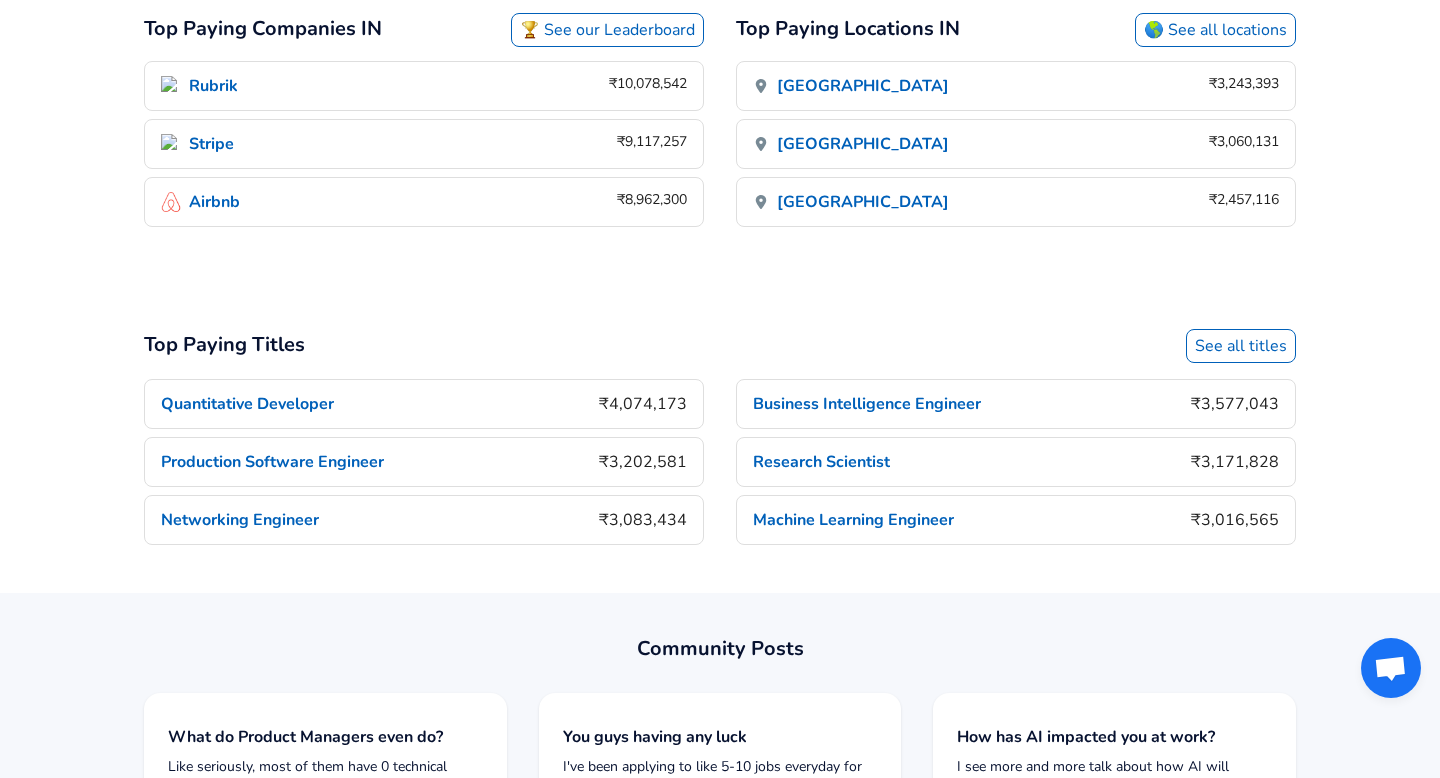 click on "🌎 See all locations" at bounding box center (1215, 30) 